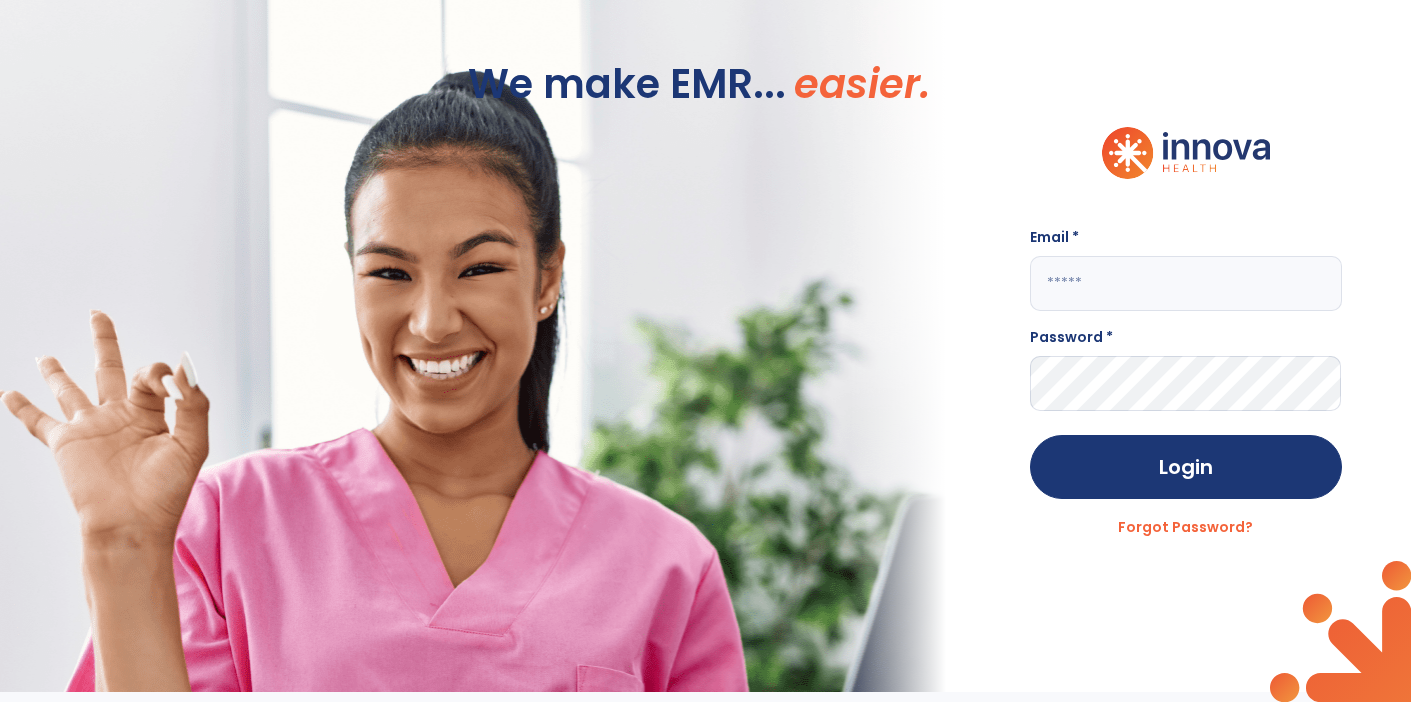 scroll, scrollTop: 0, scrollLeft: 0, axis: both 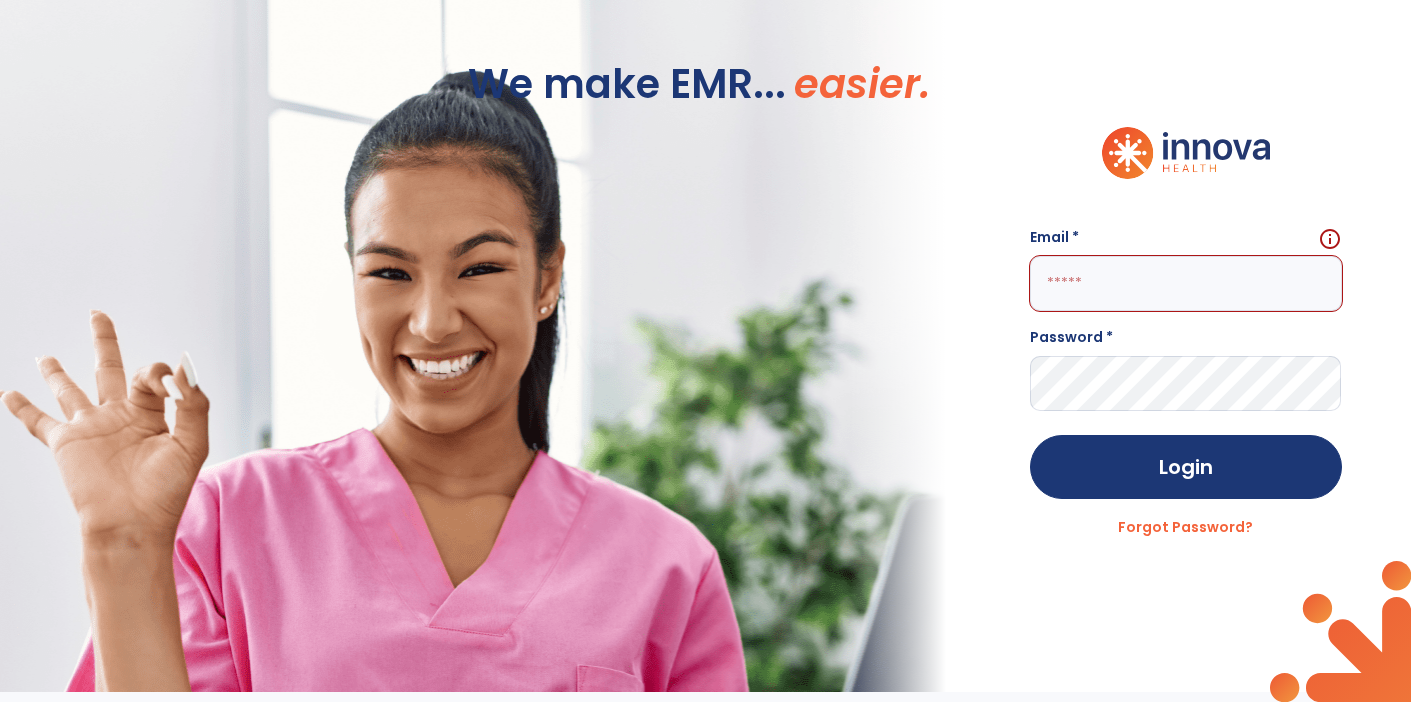 click 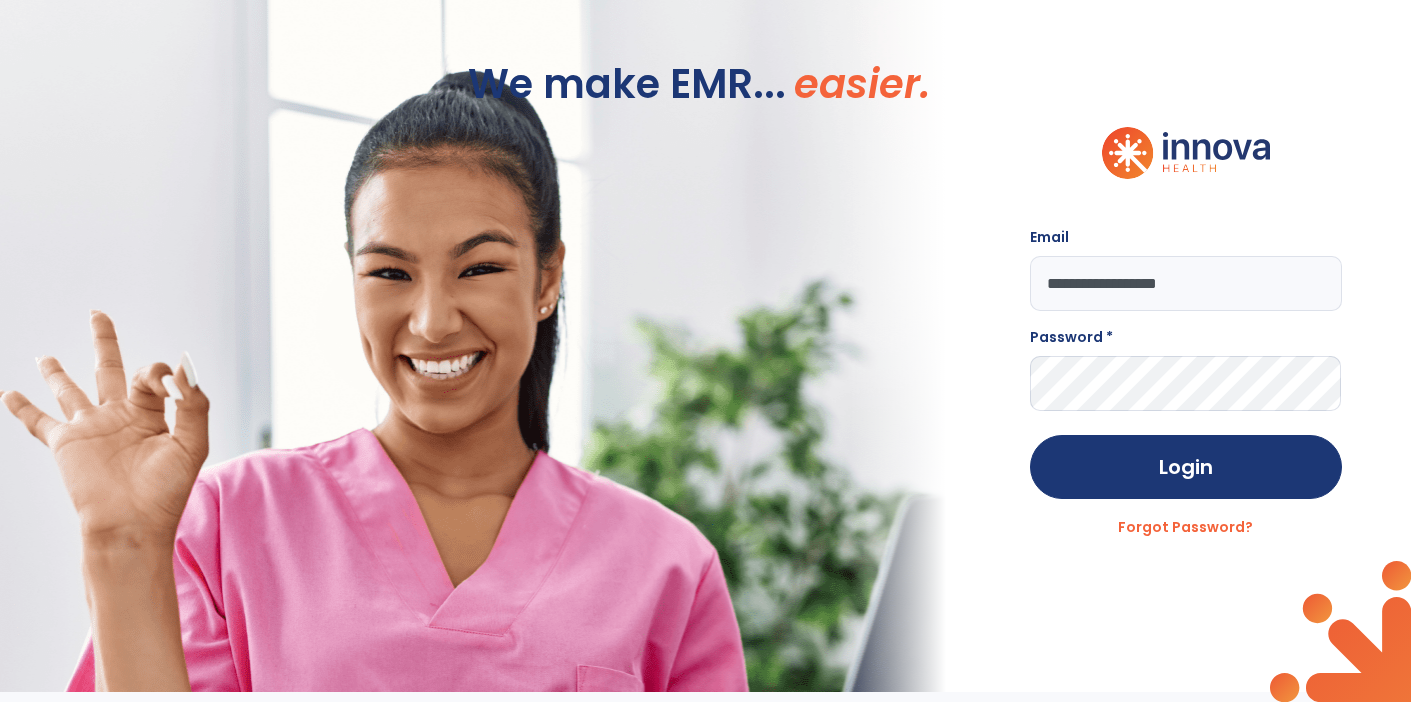 type on "**********" 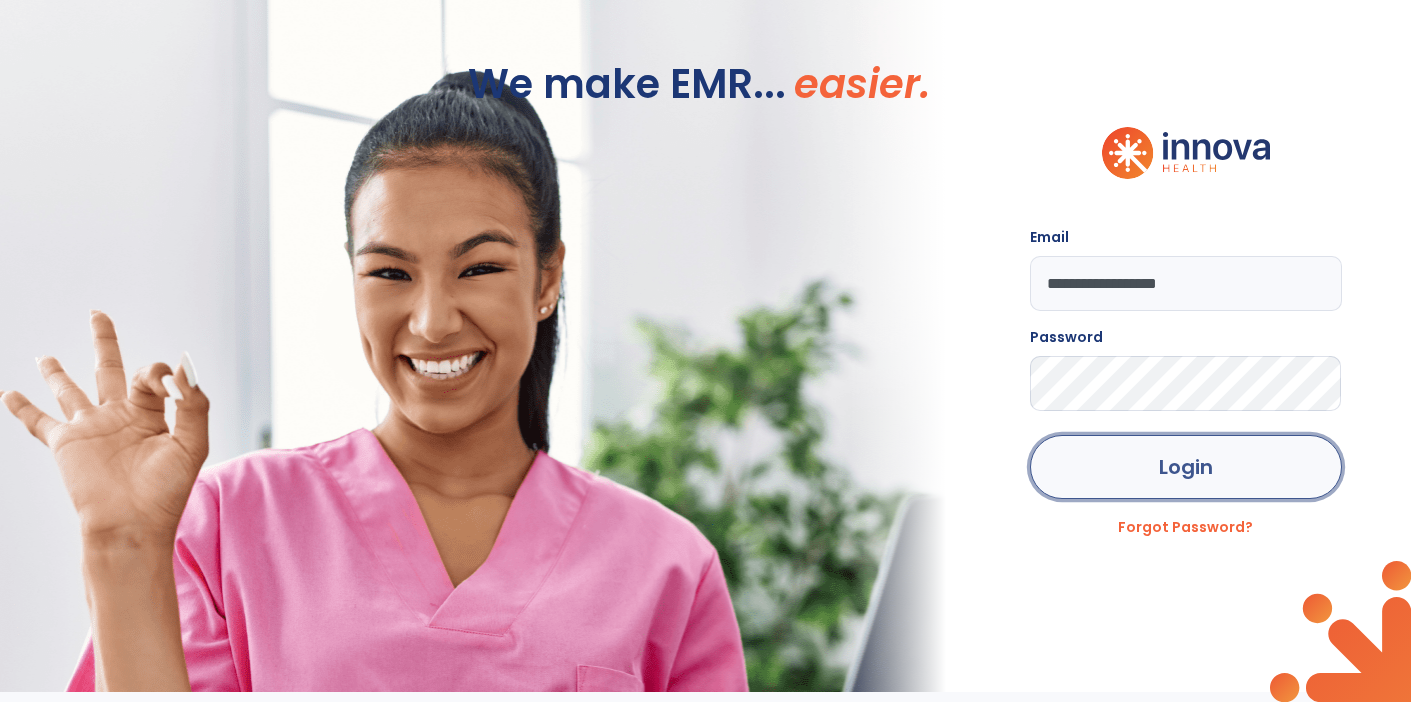 click on "Login" 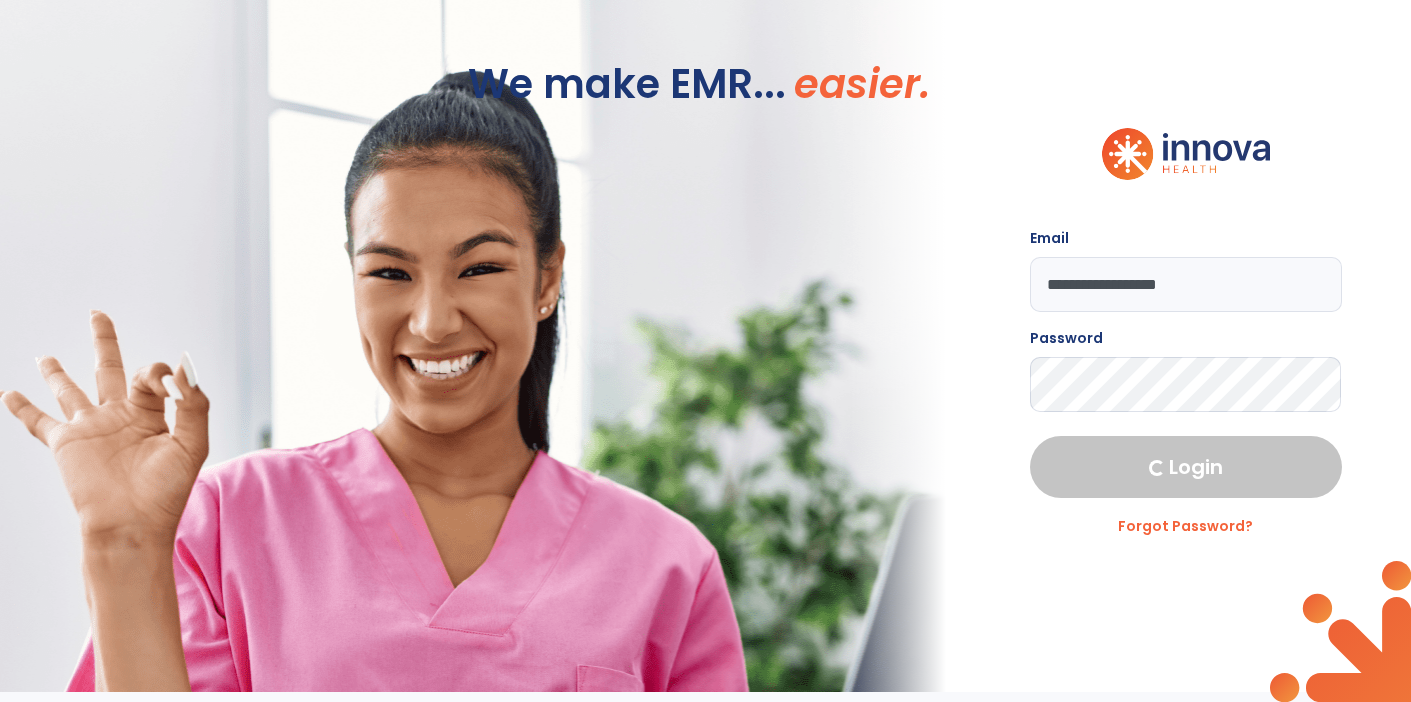 select on "****" 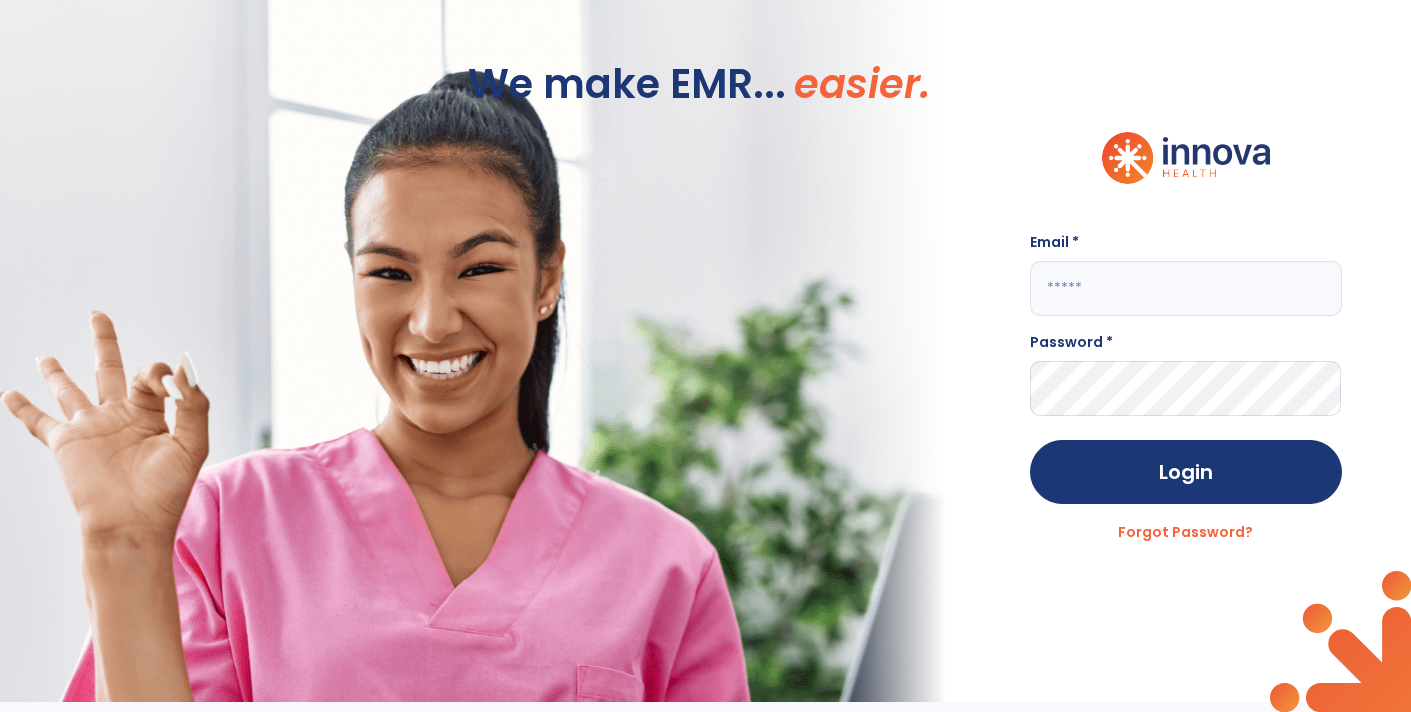 click 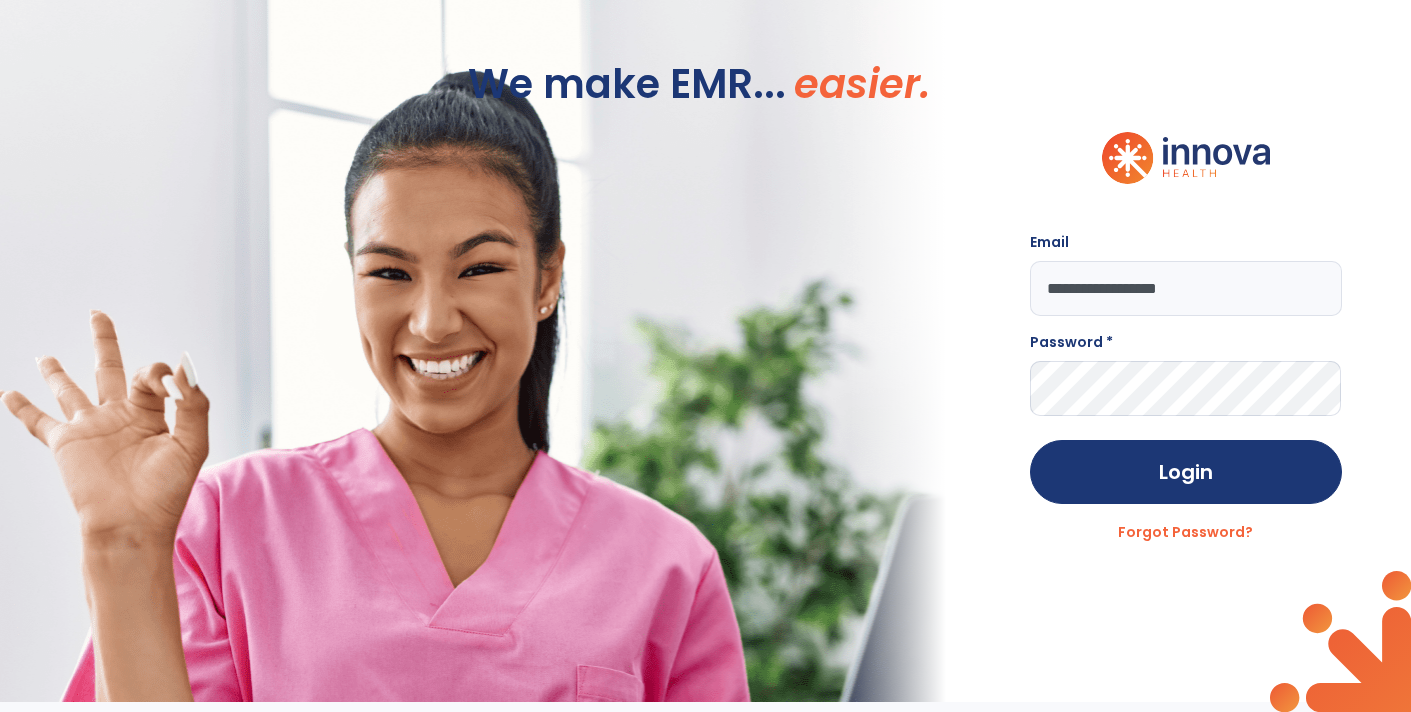 type on "**********" 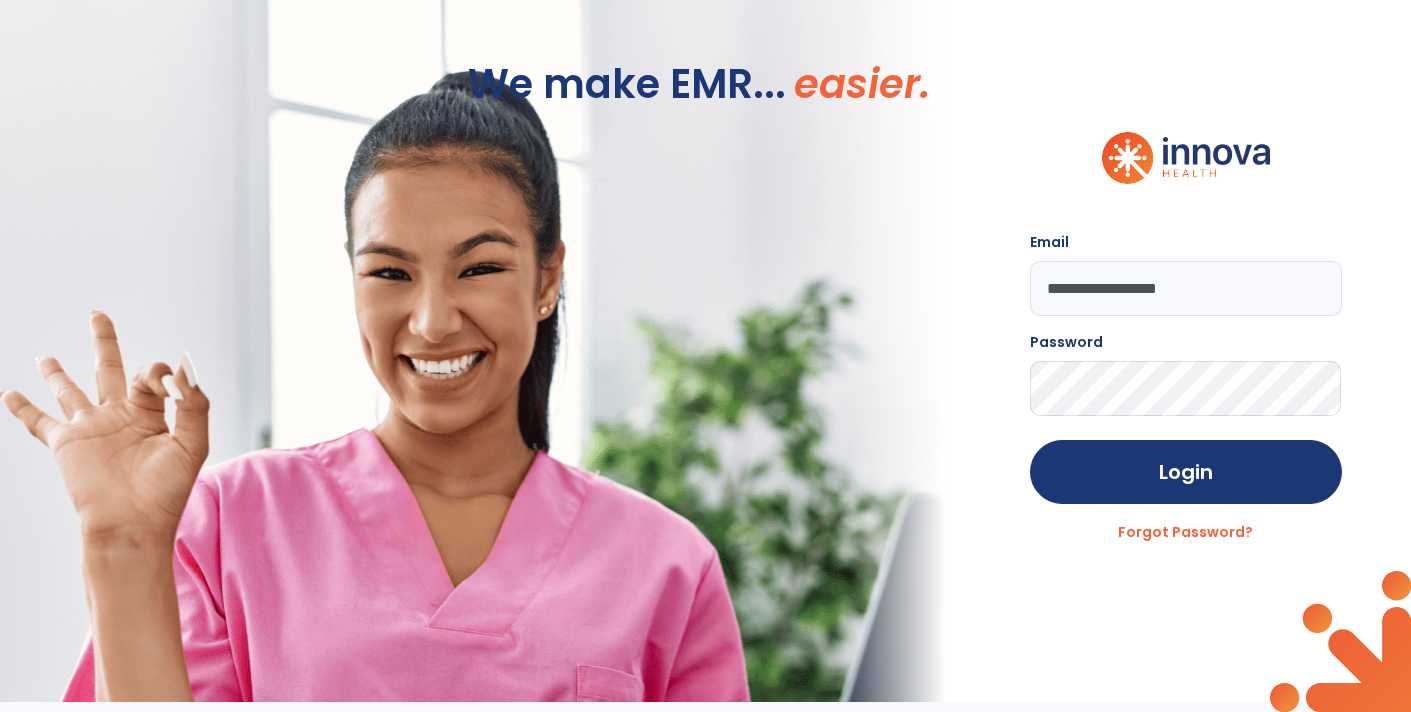 click on "Login" 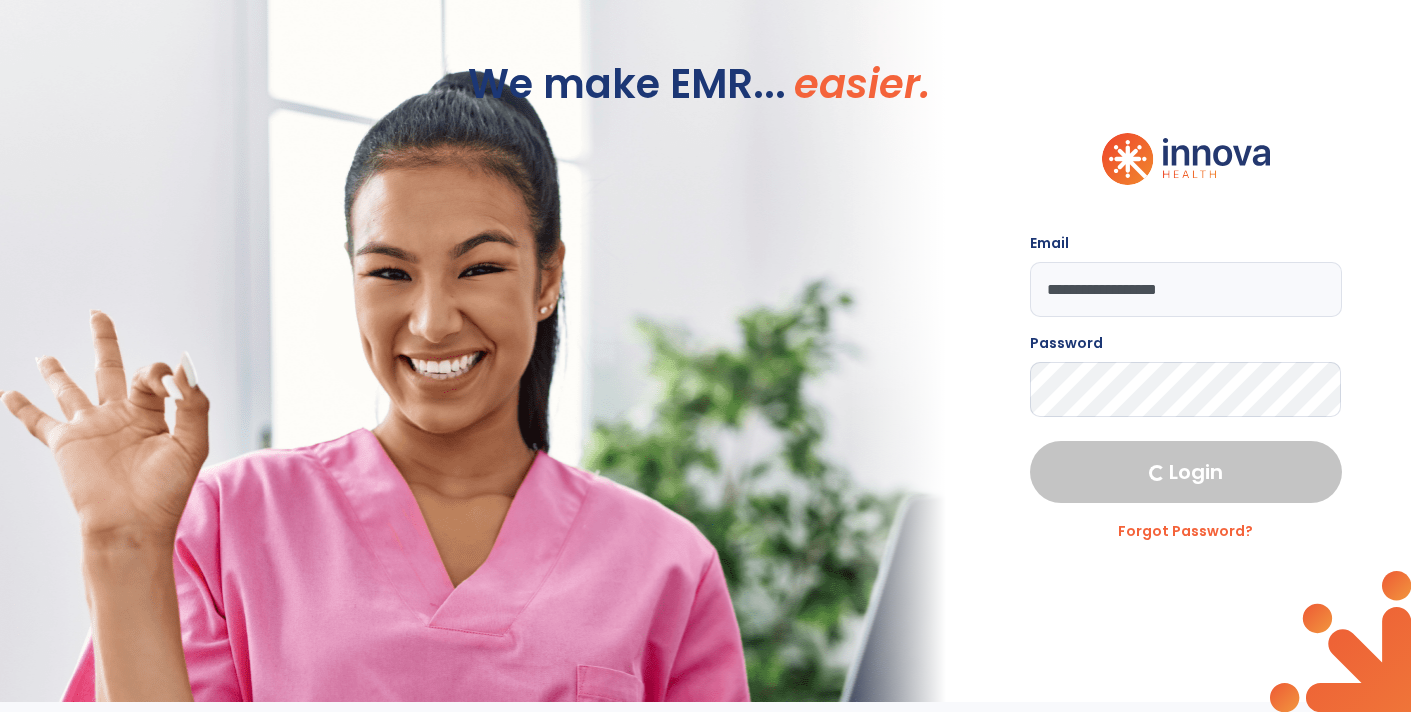 select on "****" 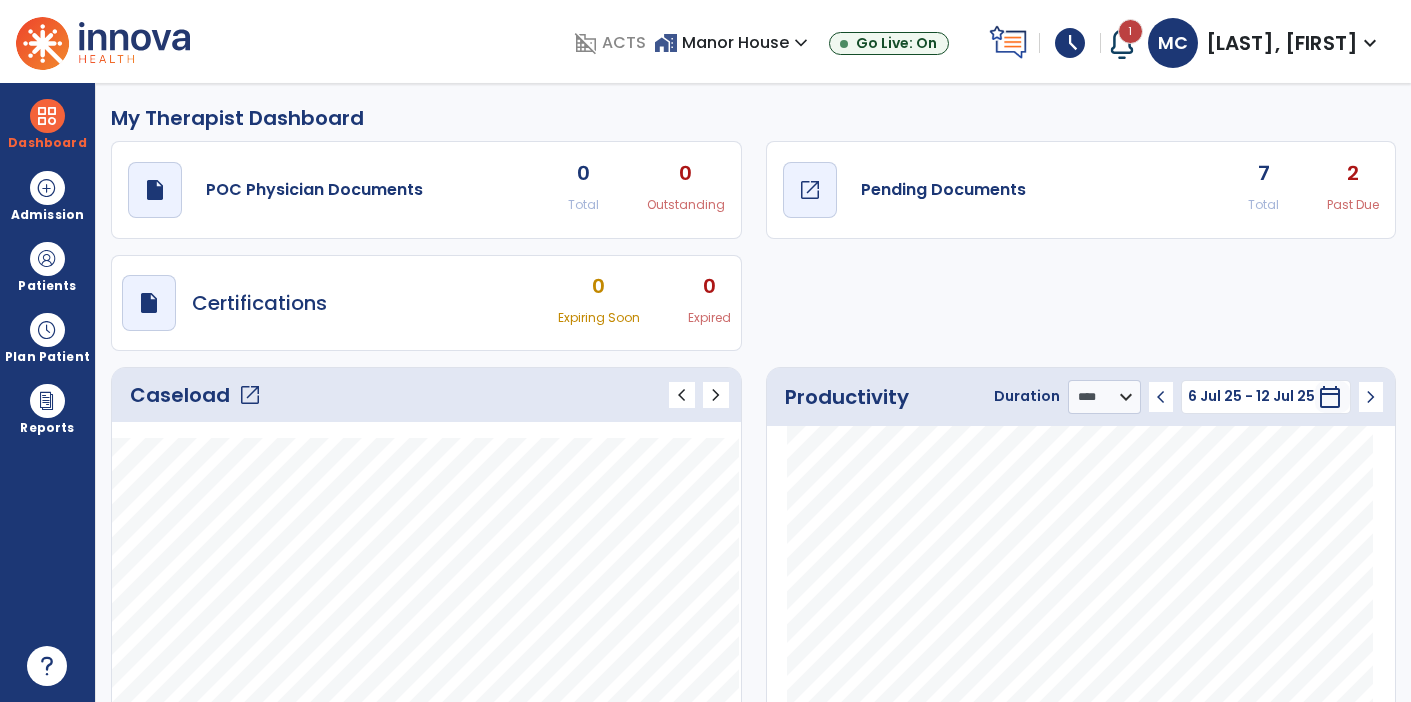 click on "draft   open_in_new  Pending Documents" 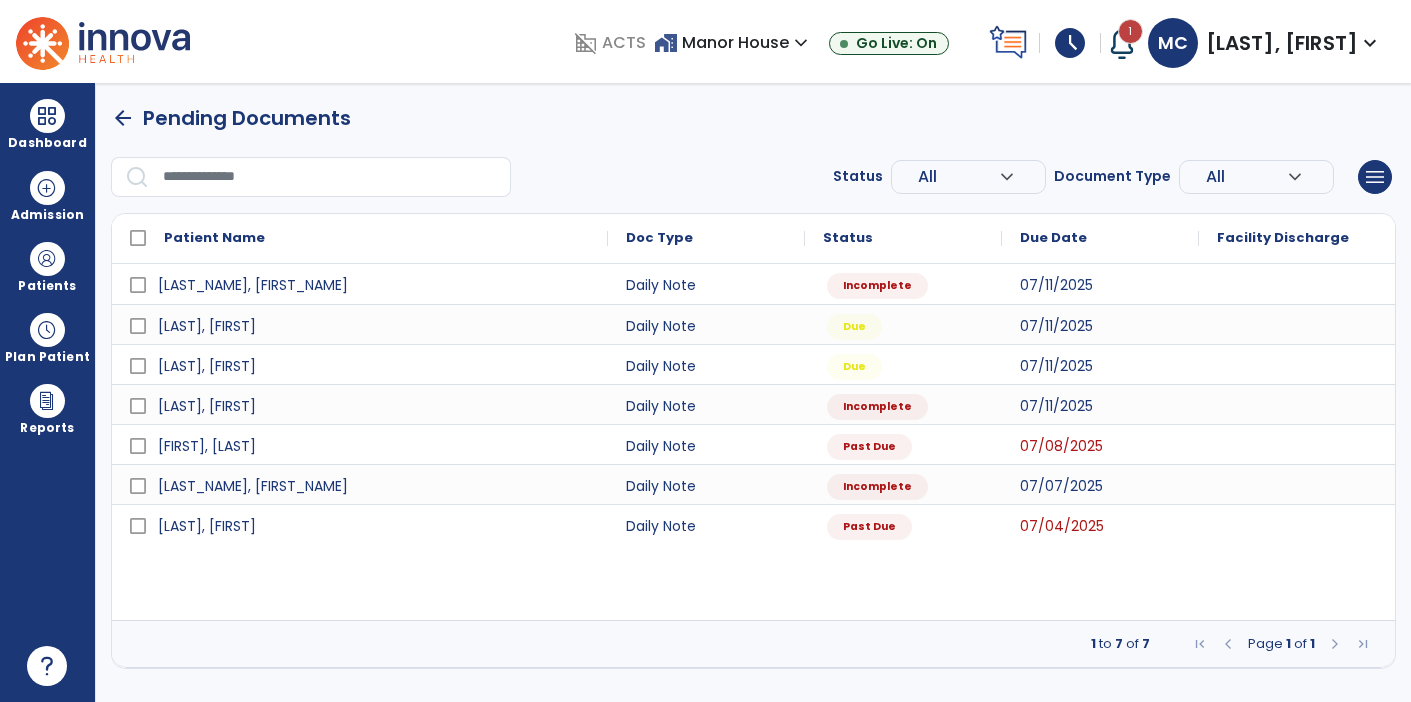 scroll, scrollTop: 0, scrollLeft: 0, axis: both 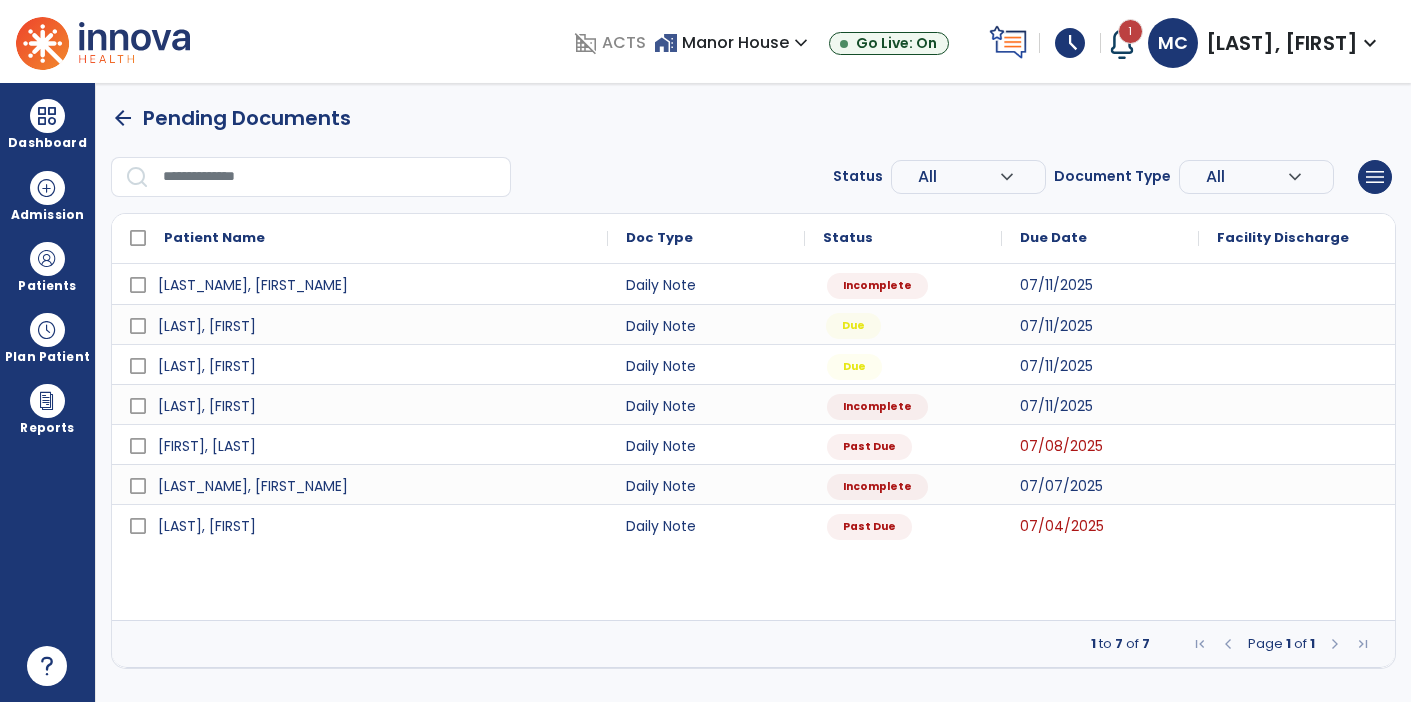 click on "Due" at bounding box center [853, 326] 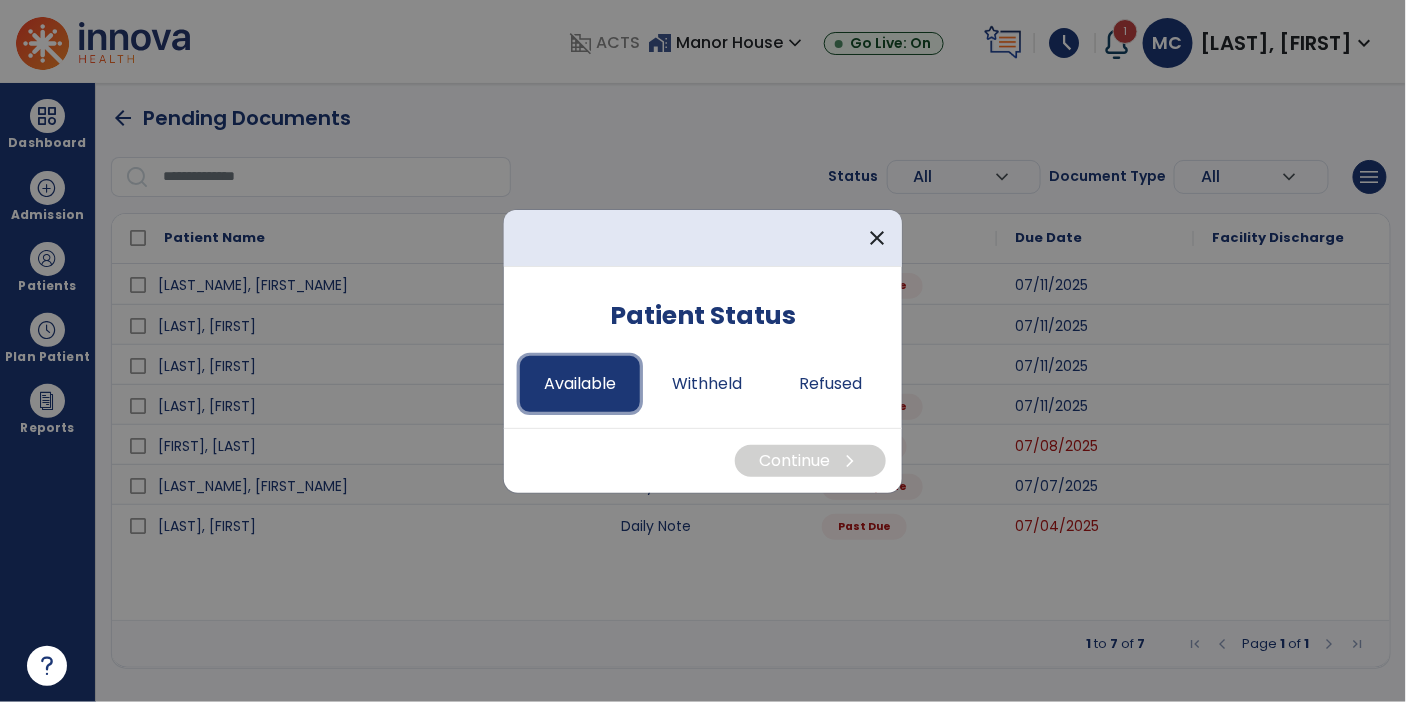 click on "Available" at bounding box center (580, 384) 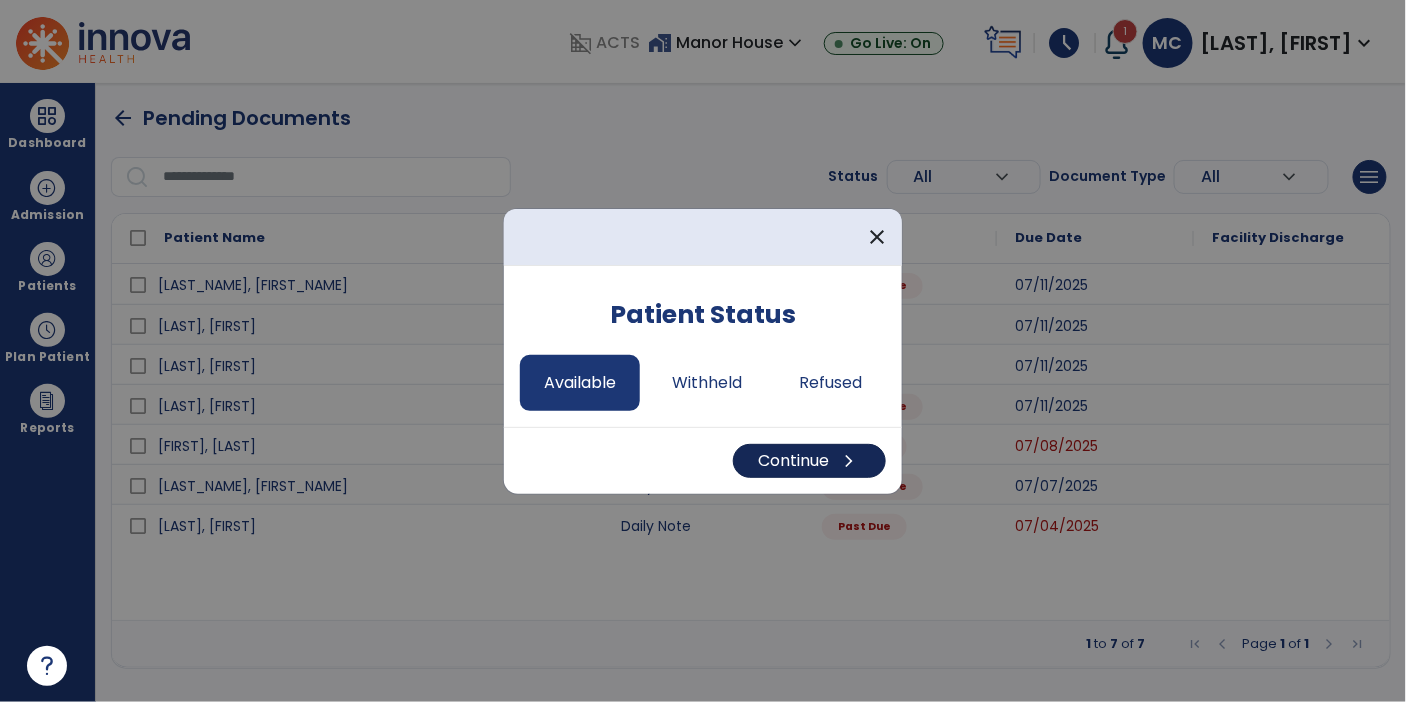 click on "Continue   chevron_right" at bounding box center (809, 461) 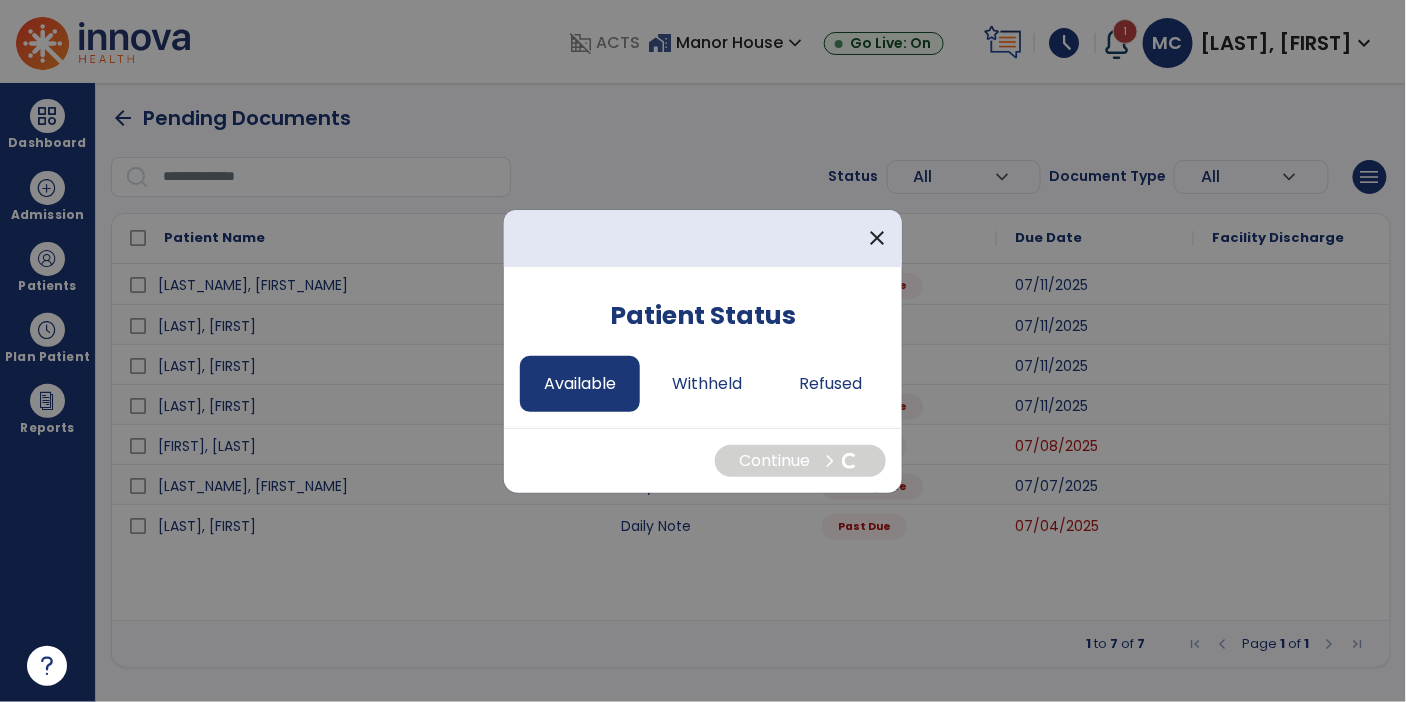 select on "*" 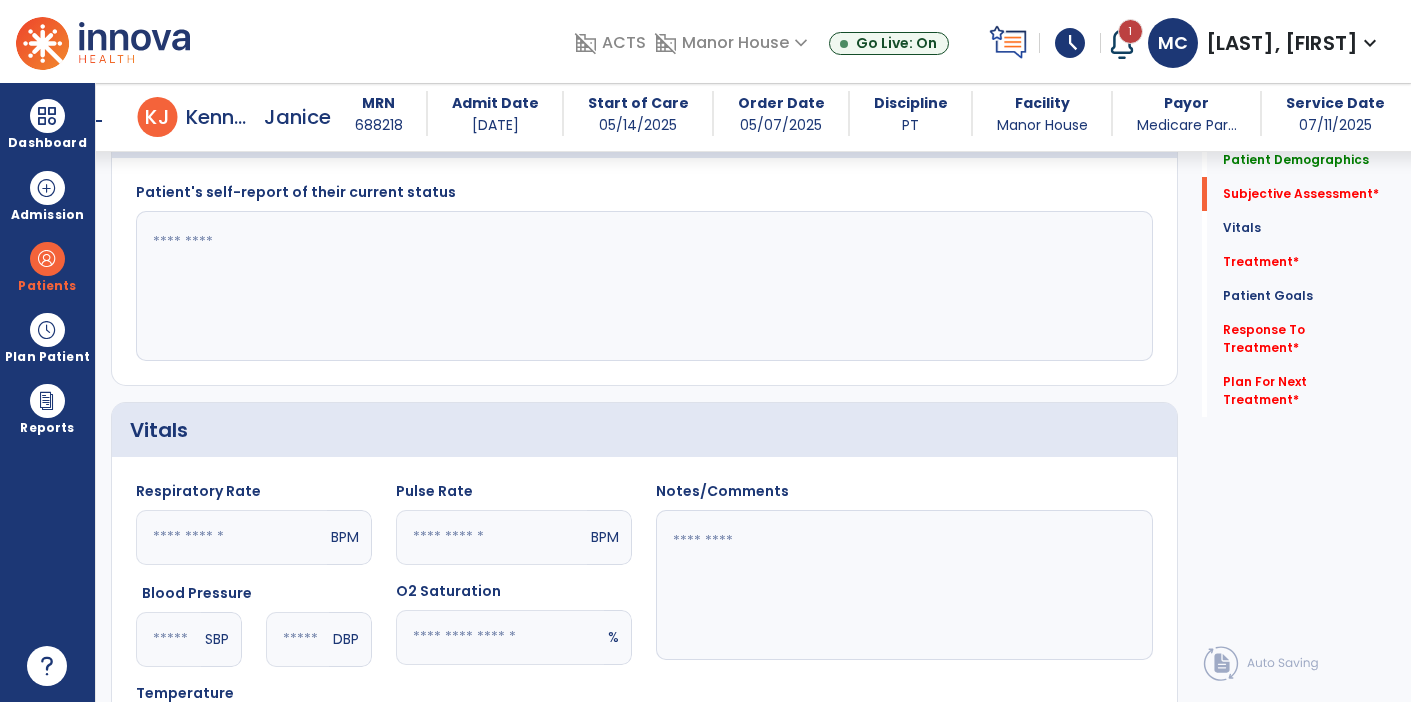 scroll, scrollTop: 541, scrollLeft: 0, axis: vertical 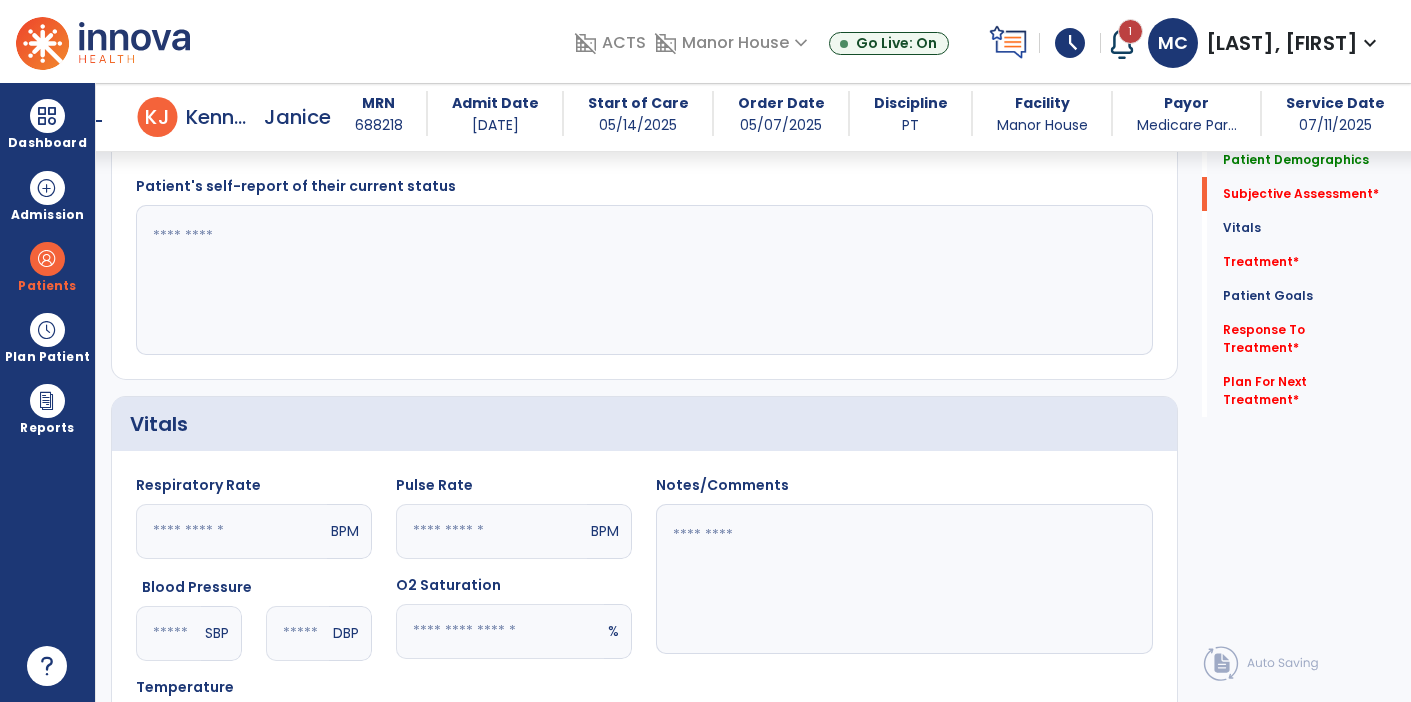 click 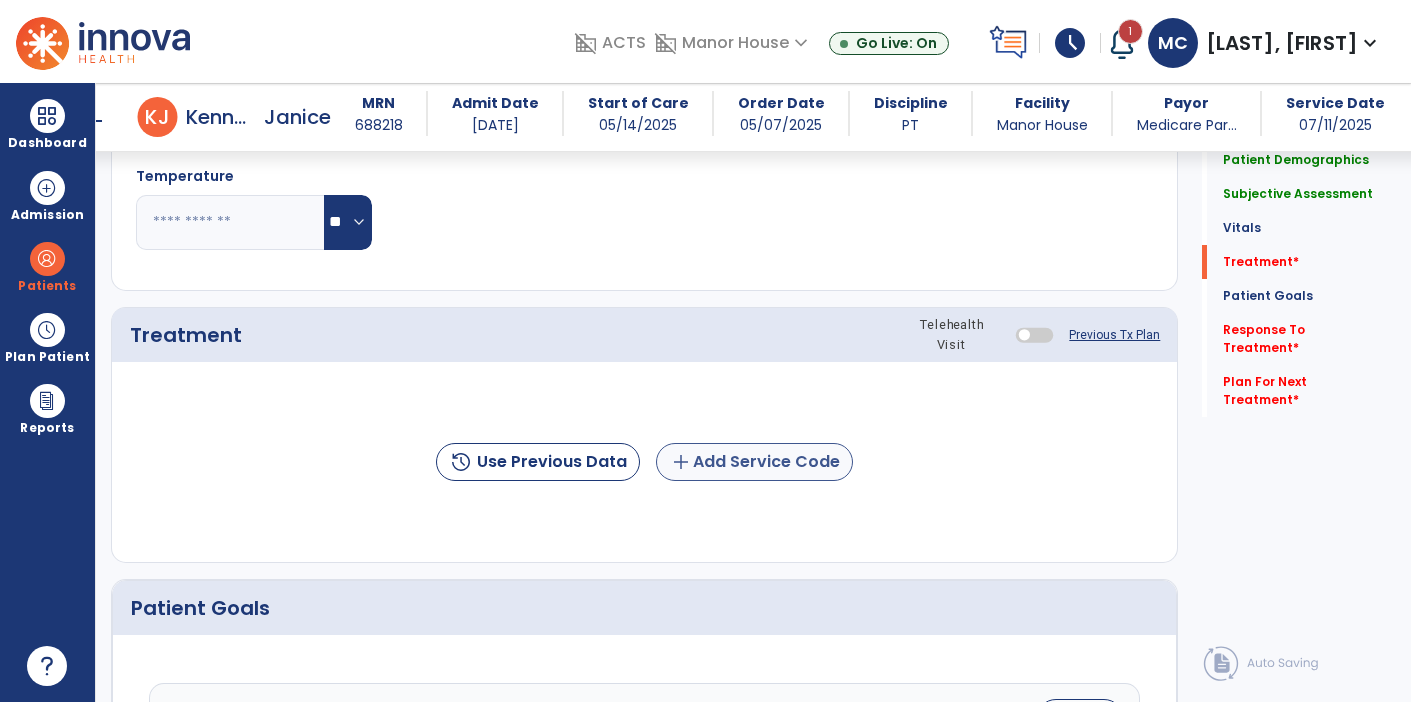 type on "**********" 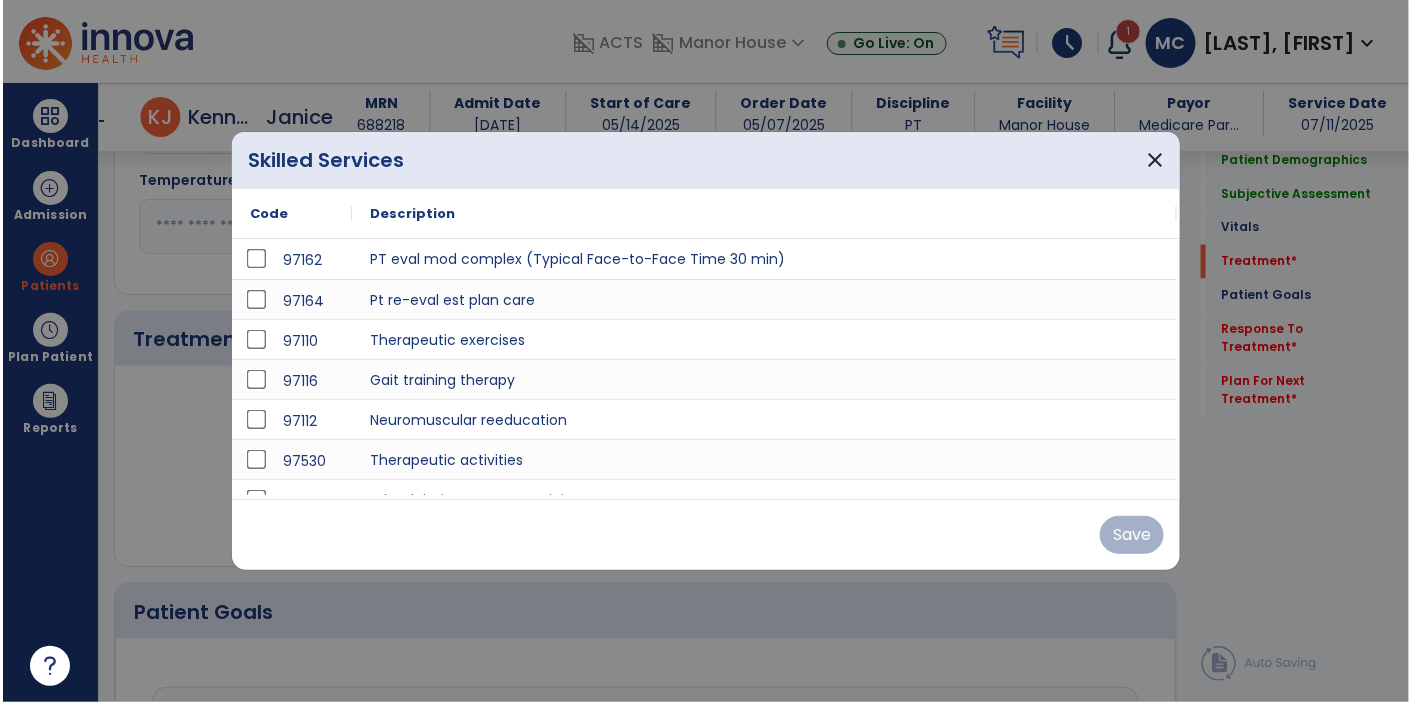 scroll, scrollTop: 1052, scrollLeft: 0, axis: vertical 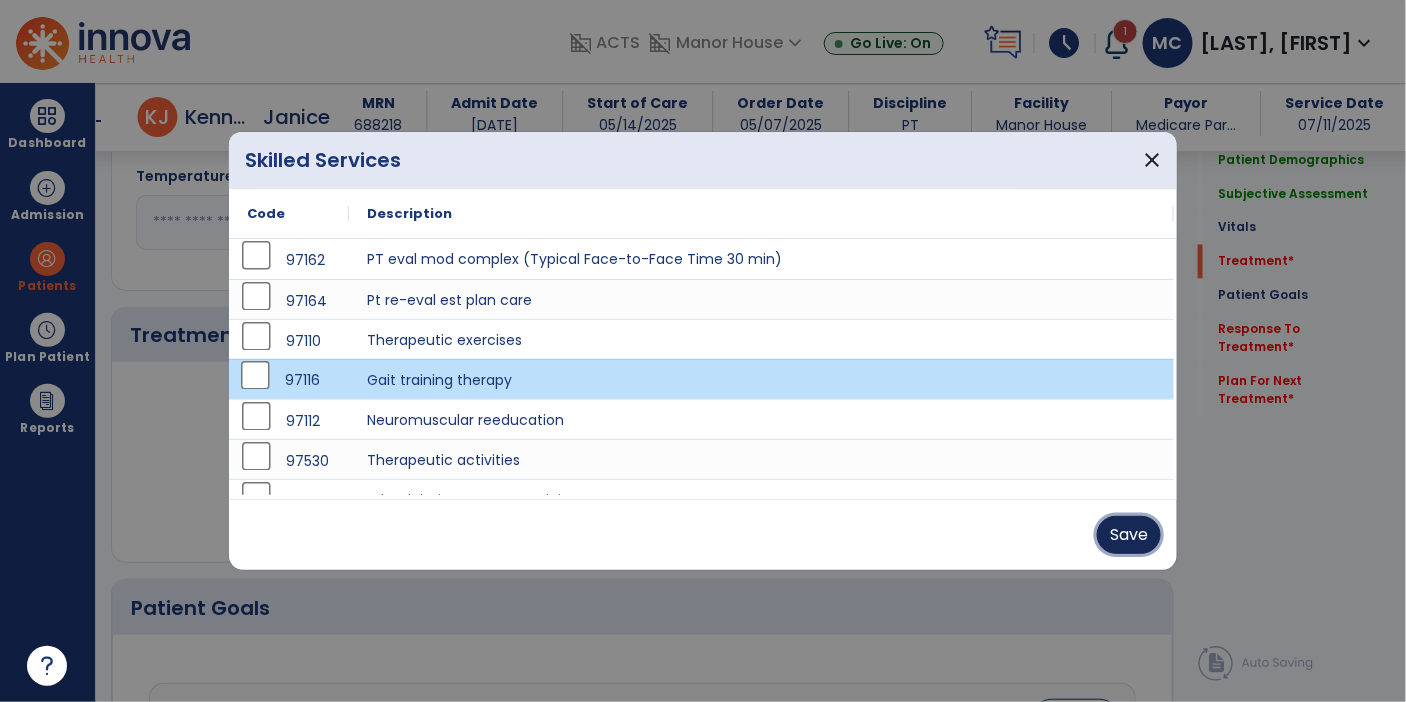 click on "Save" at bounding box center [1129, 535] 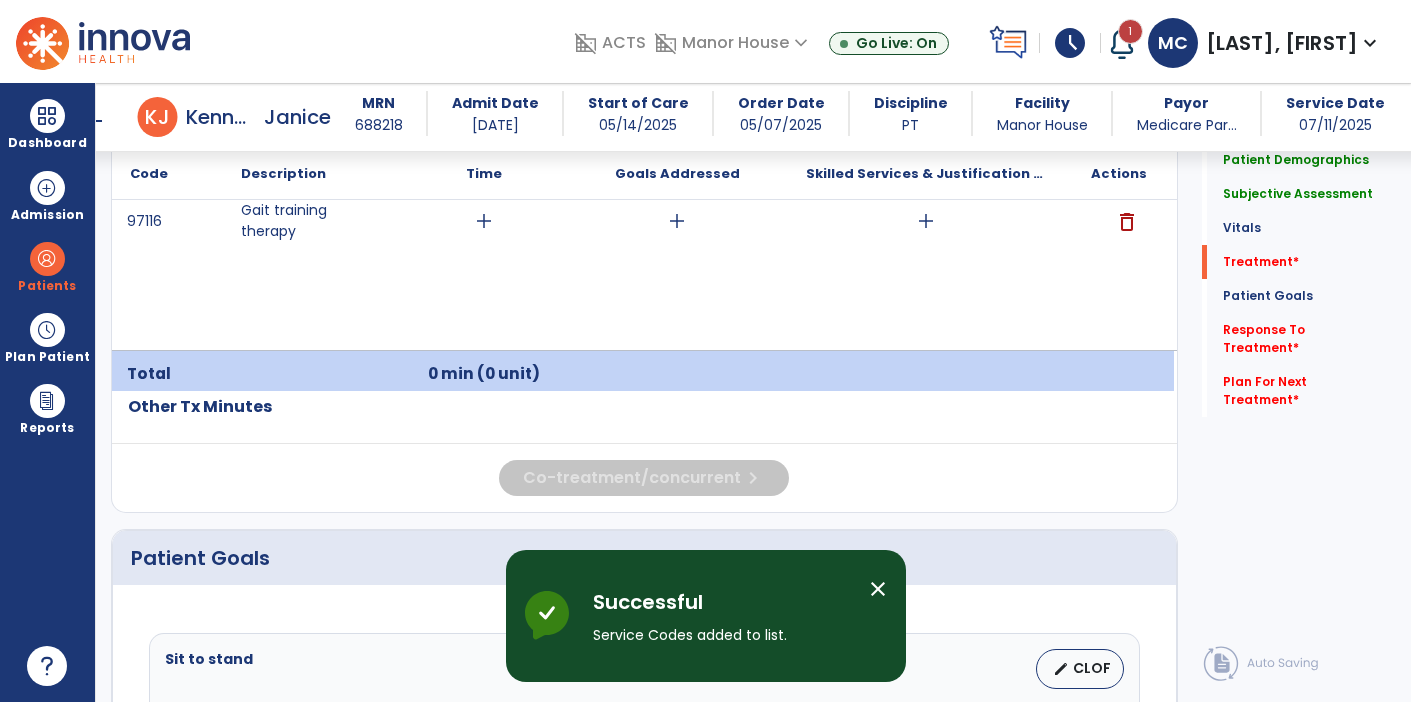 scroll, scrollTop: 1264, scrollLeft: 0, axis: vertical 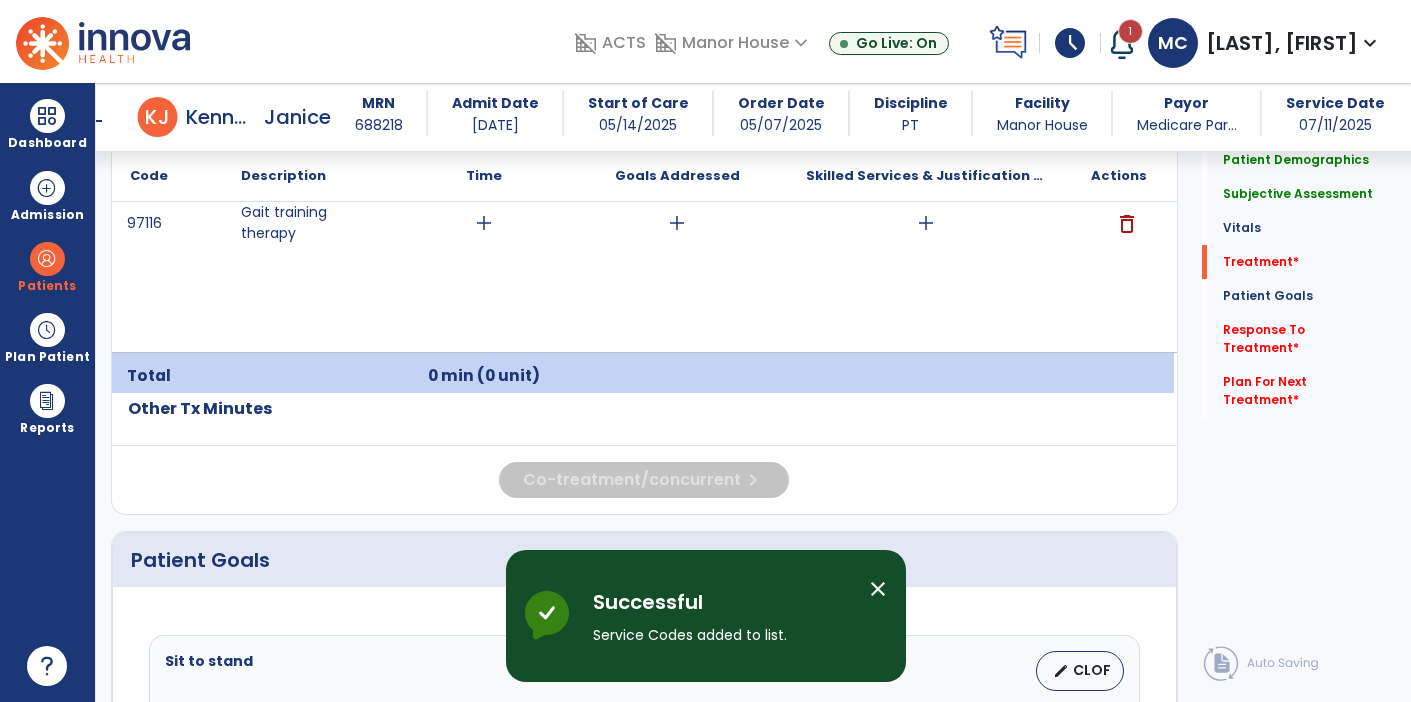 click 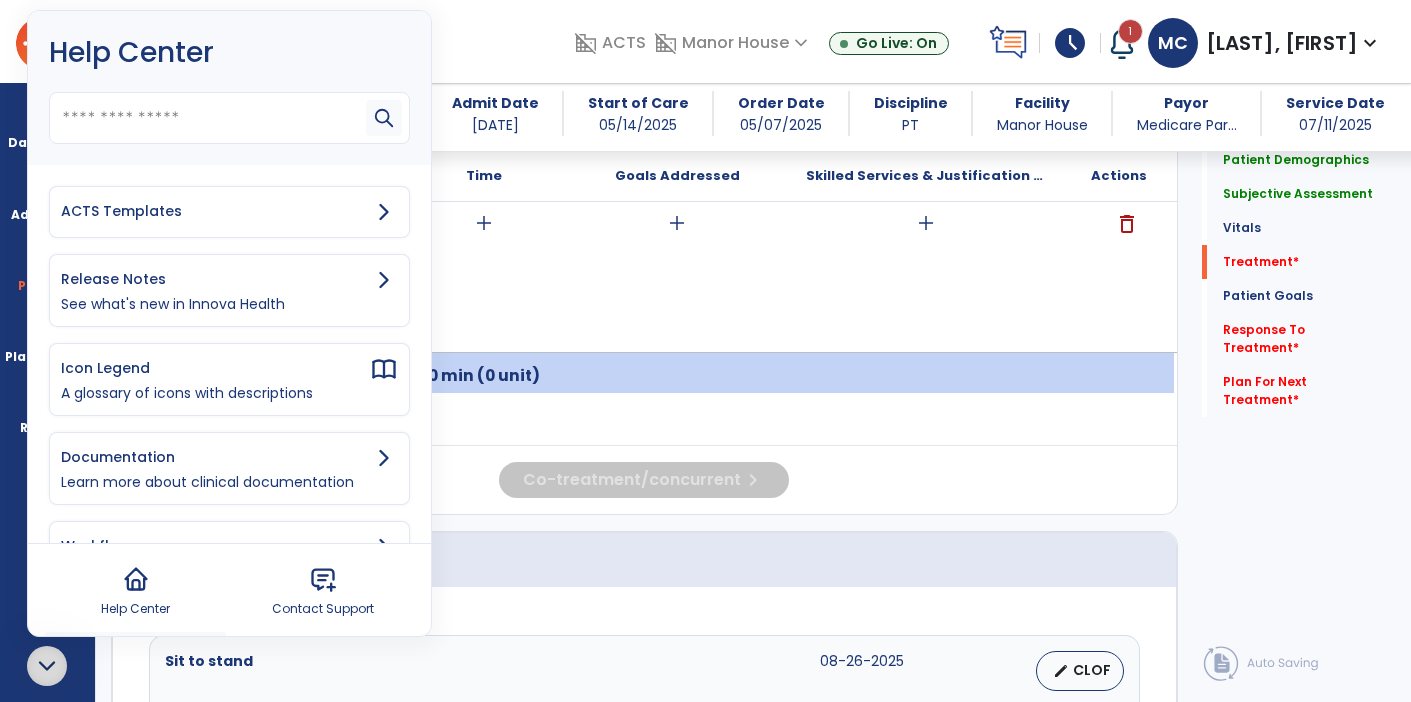click 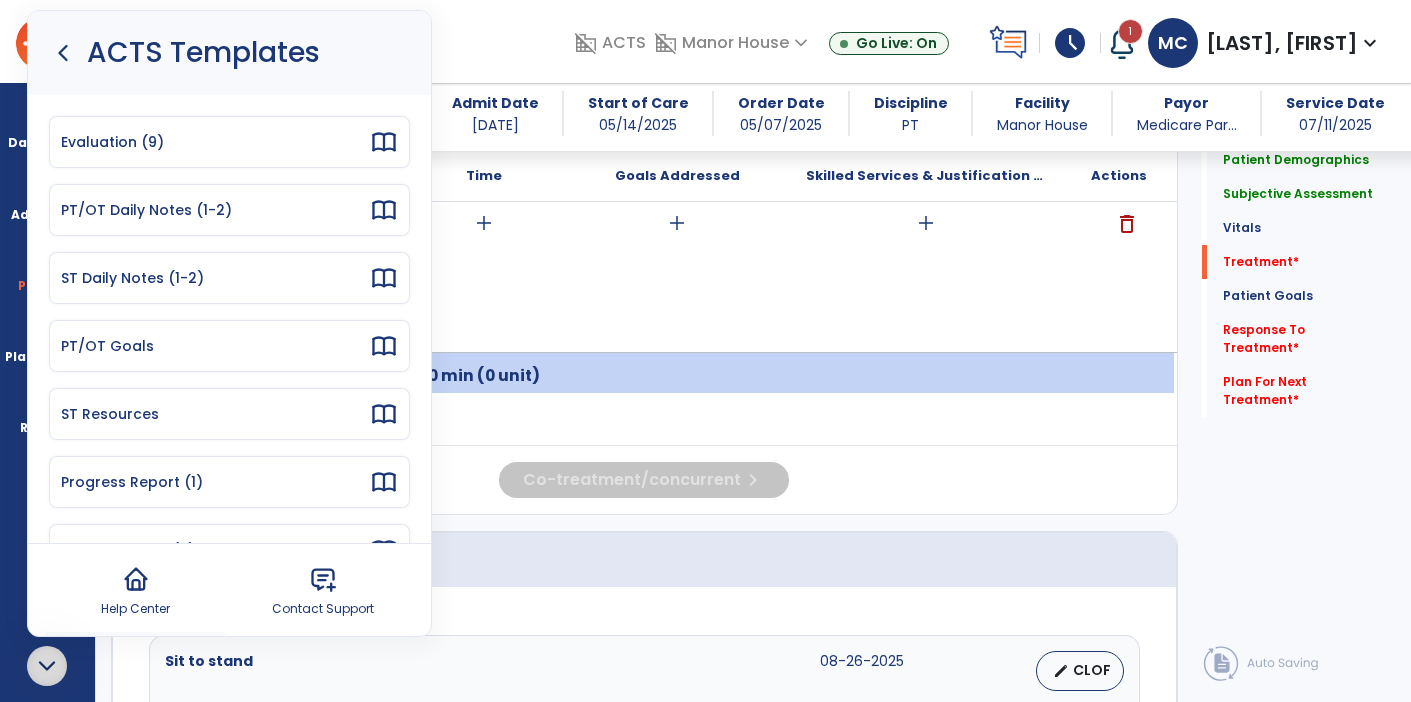 click 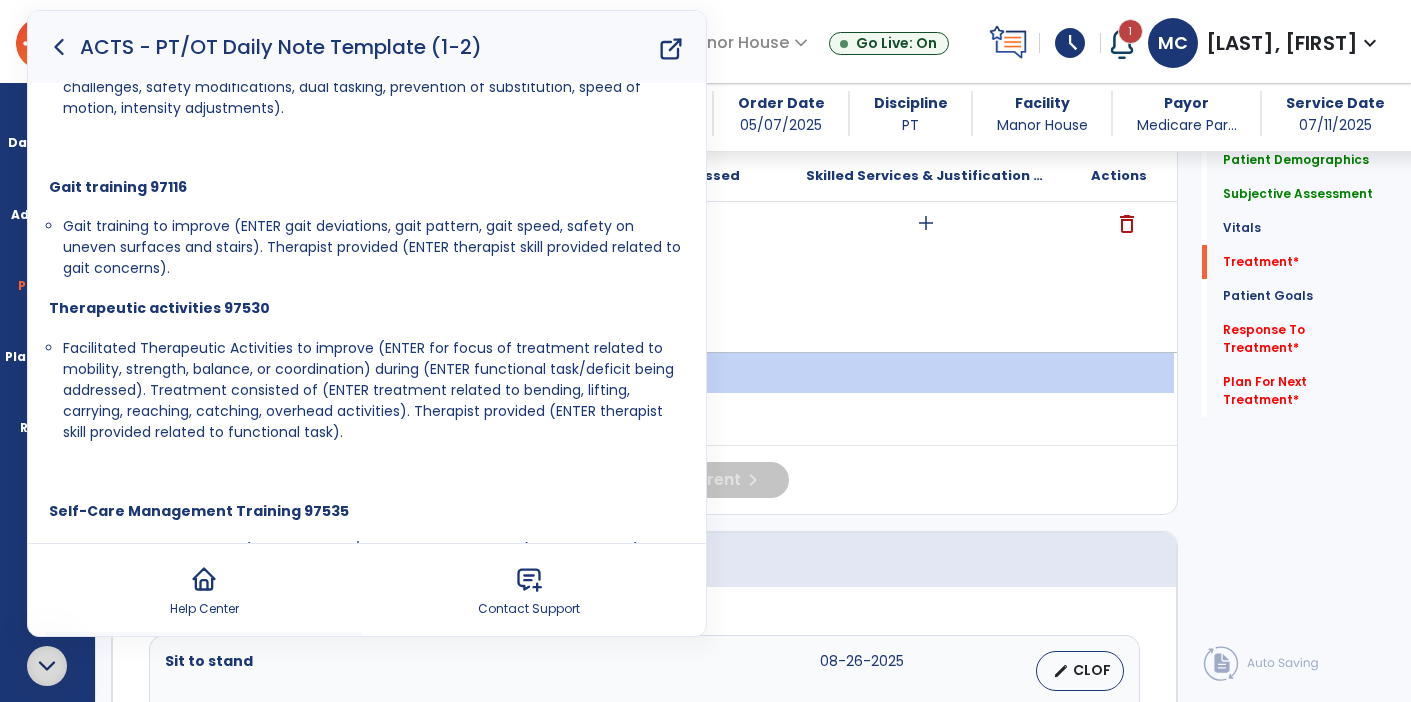 scroll, scrollTop: 557, scrollLeft: 0, axis: vertical 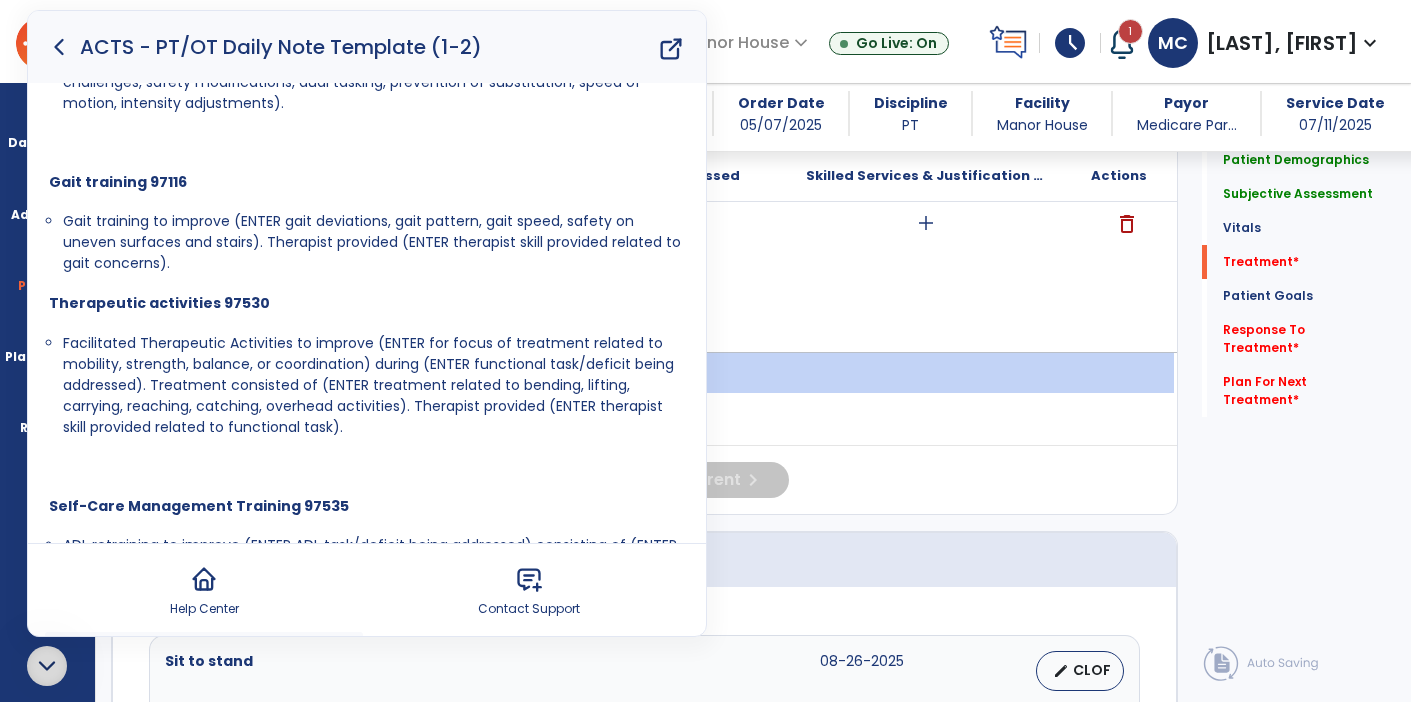 click on "Gait training to improve (ENTER gait deviations, gait pattern, gait speed, safety on uneven surfaces and stairs). Therapist provided (ENTER therapist skill provided related to gait concerns)." at bounding box center (374, 242) 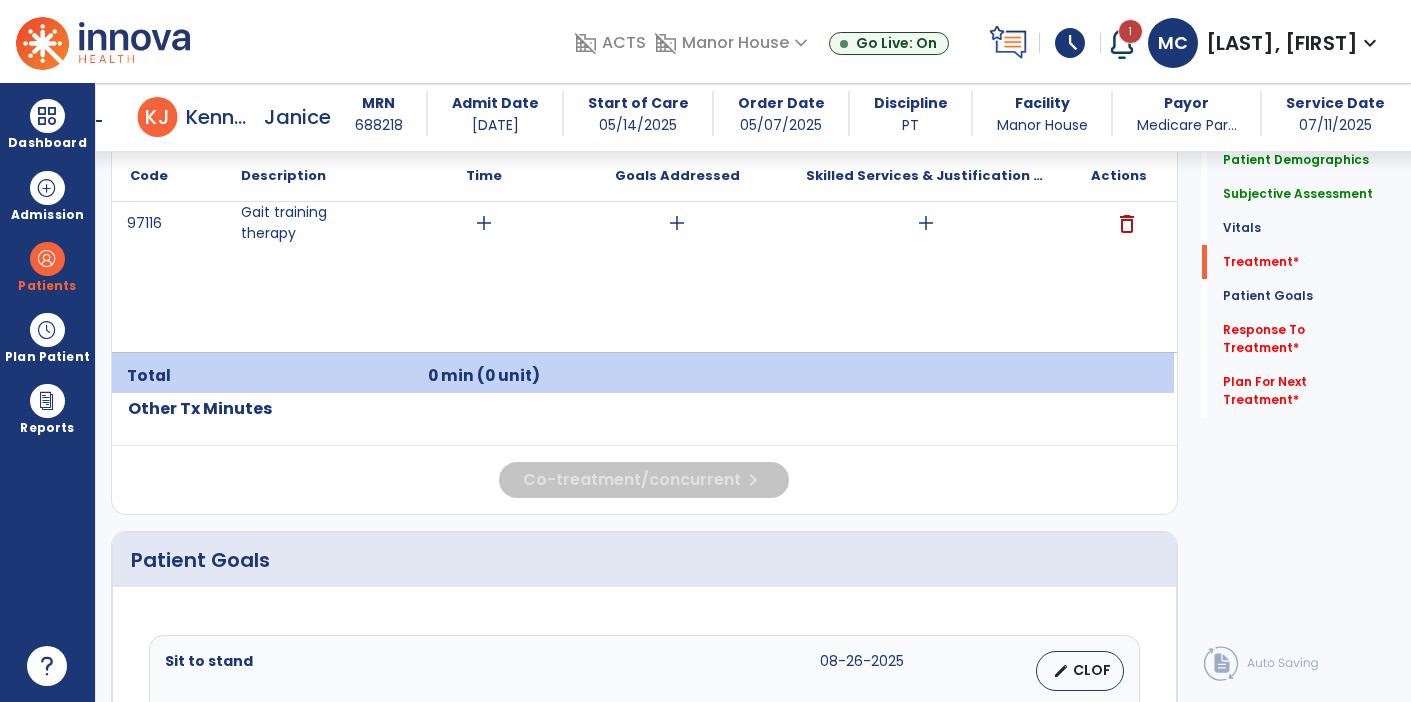 scroll, scrollTop: 0, scrollLeft: 0, axis: both 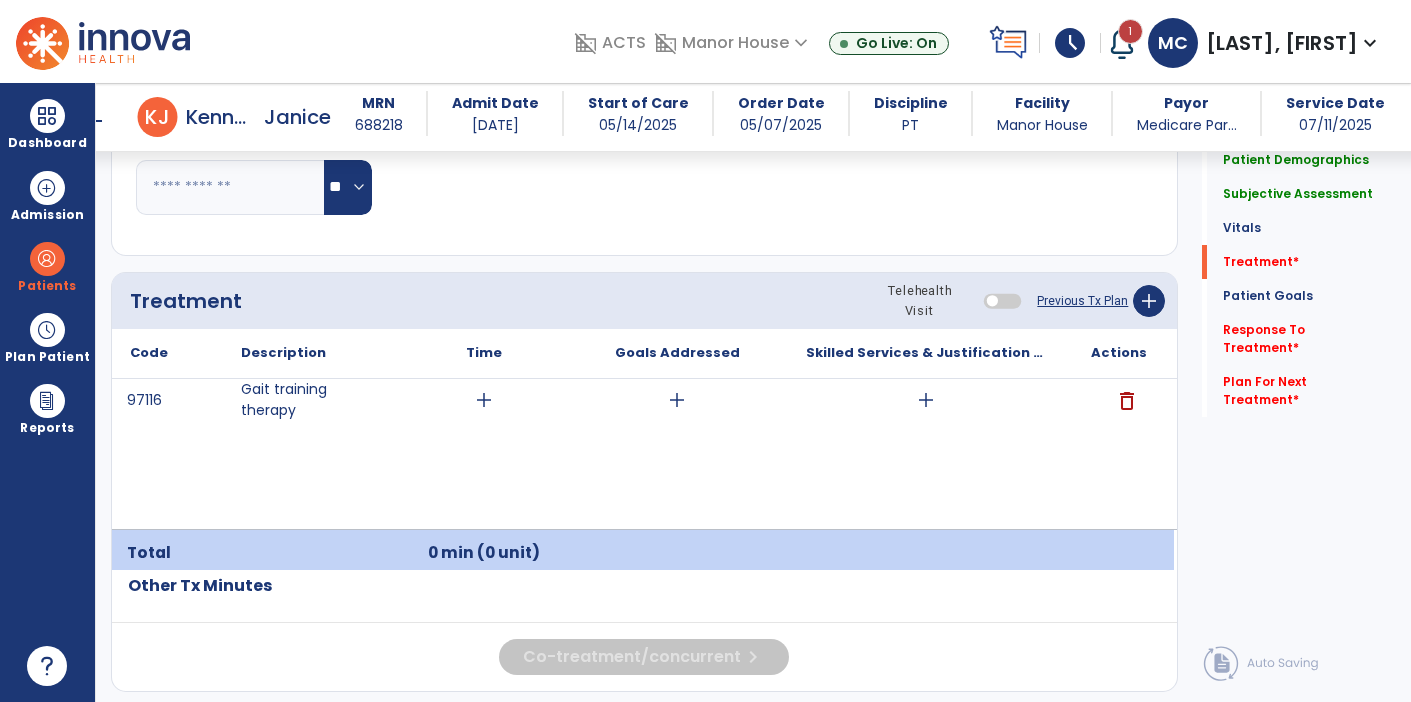 click on "add" at bounding box center [926, 400] 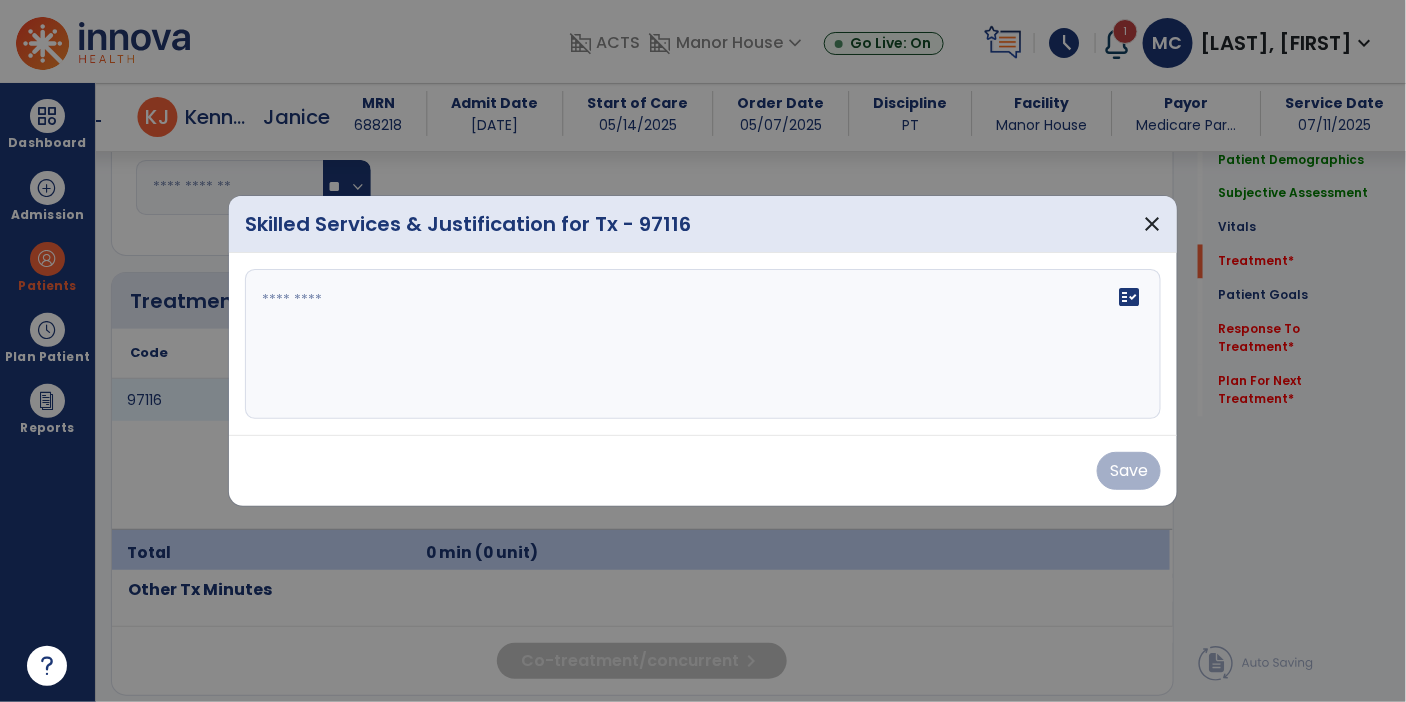 scroll, scrollTop: 1087, scrollLeft: 0, axis: vertical 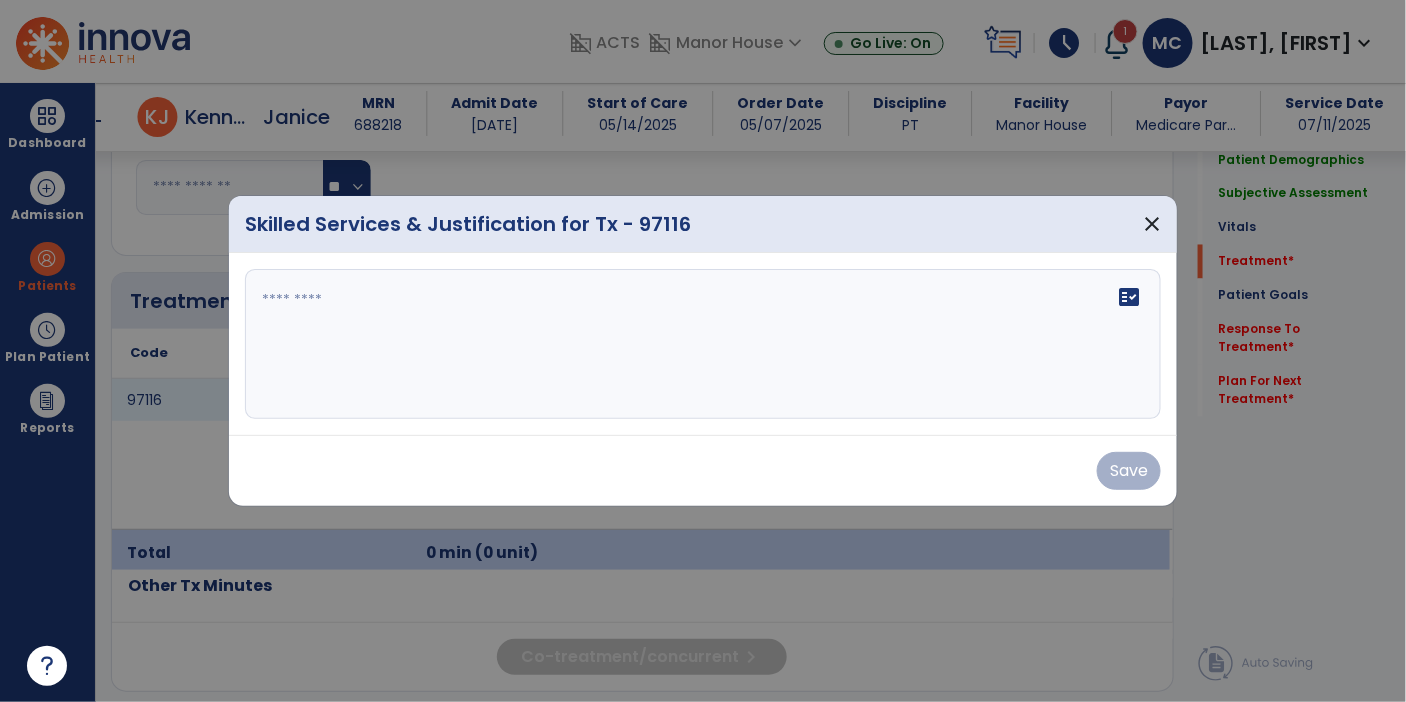click at bounding box center (703, 344) 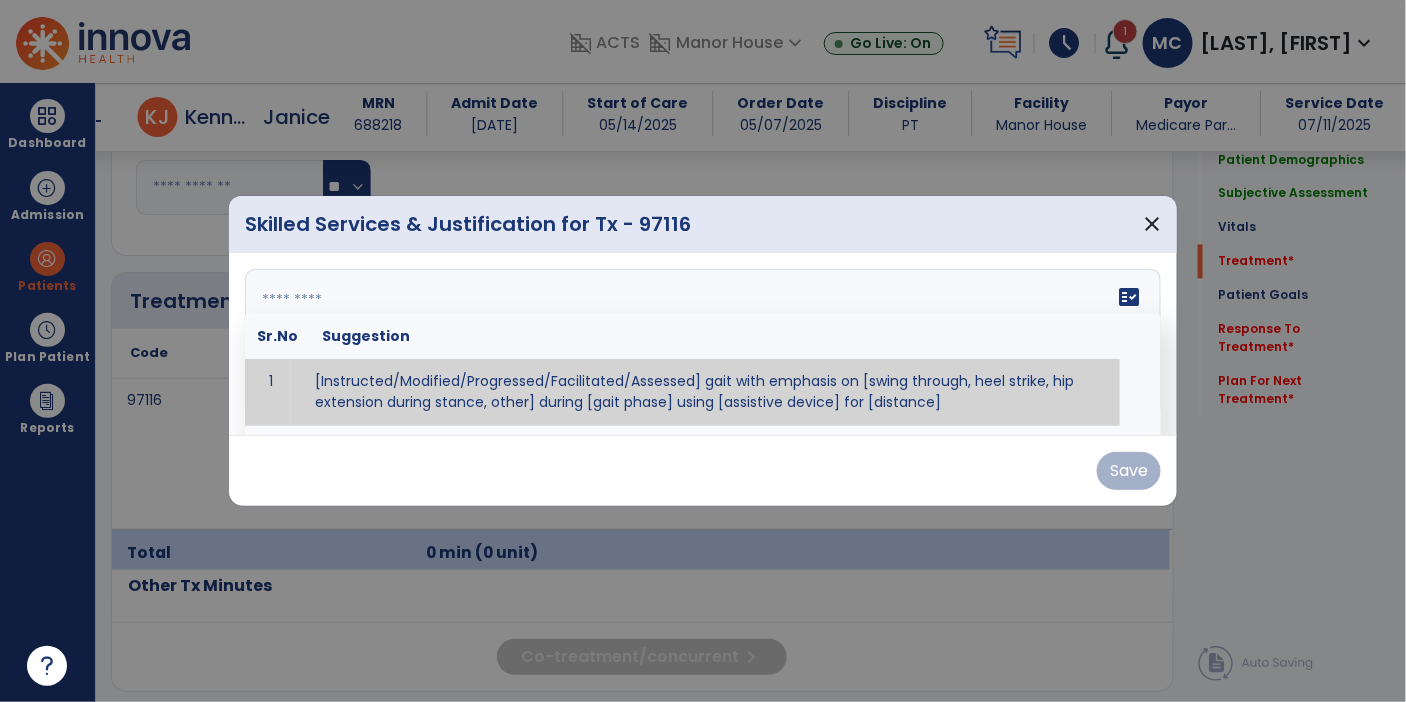 click at bounding box center [701, 344] 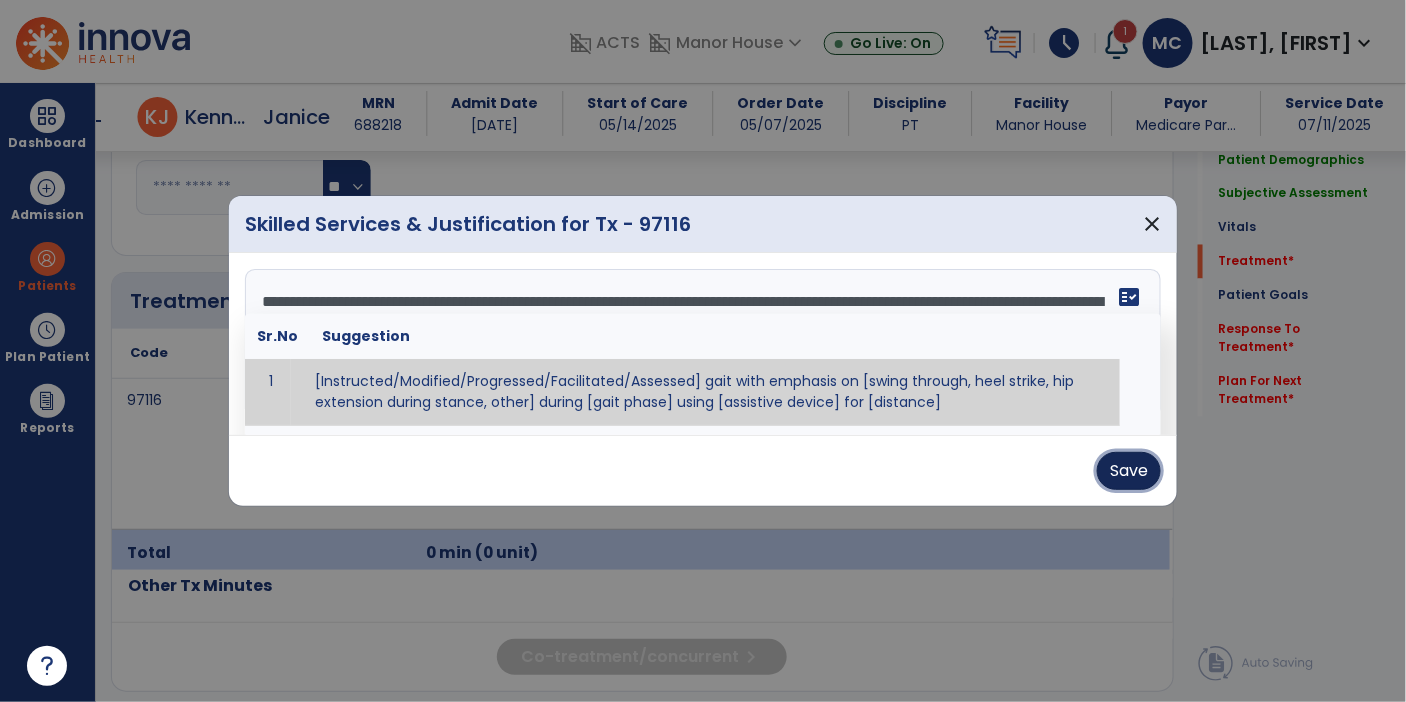 click on "Save" at bounding box center (1129, 471) 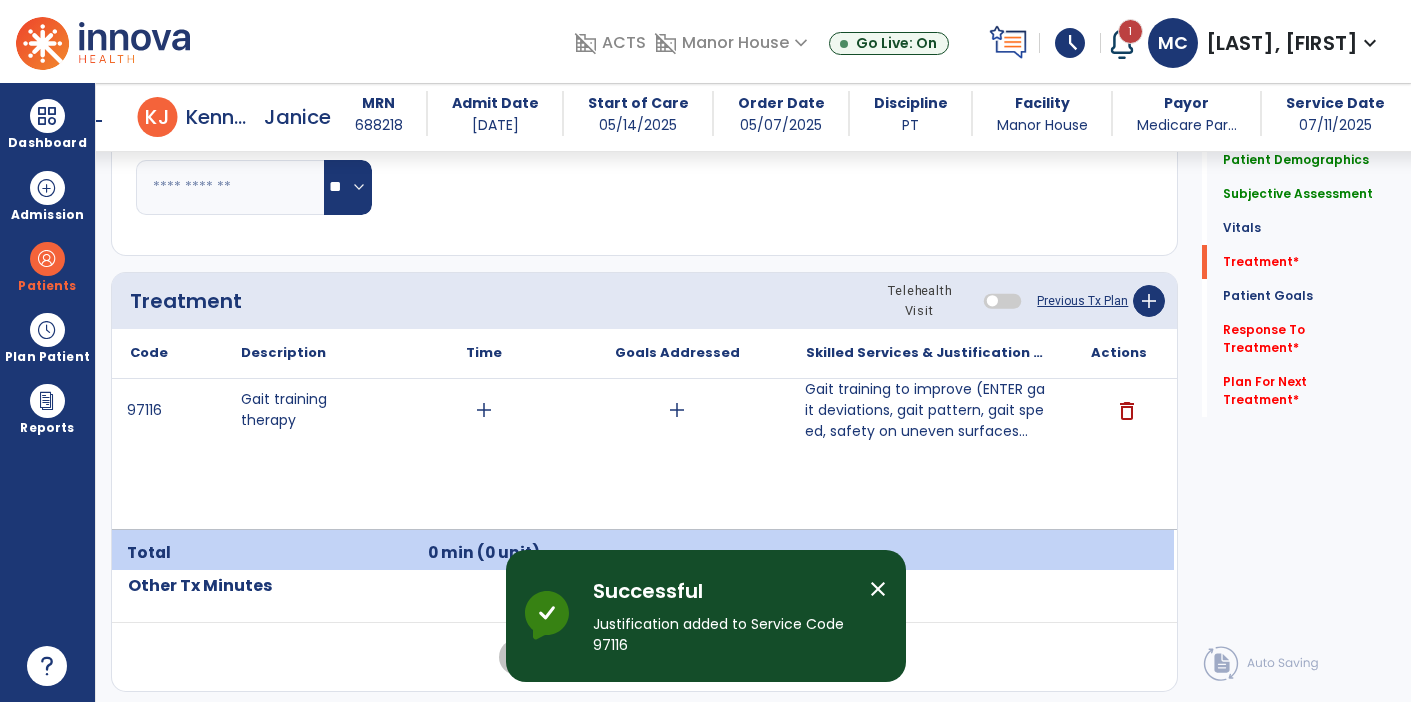 click on "add" at bounding box center (484, 410) 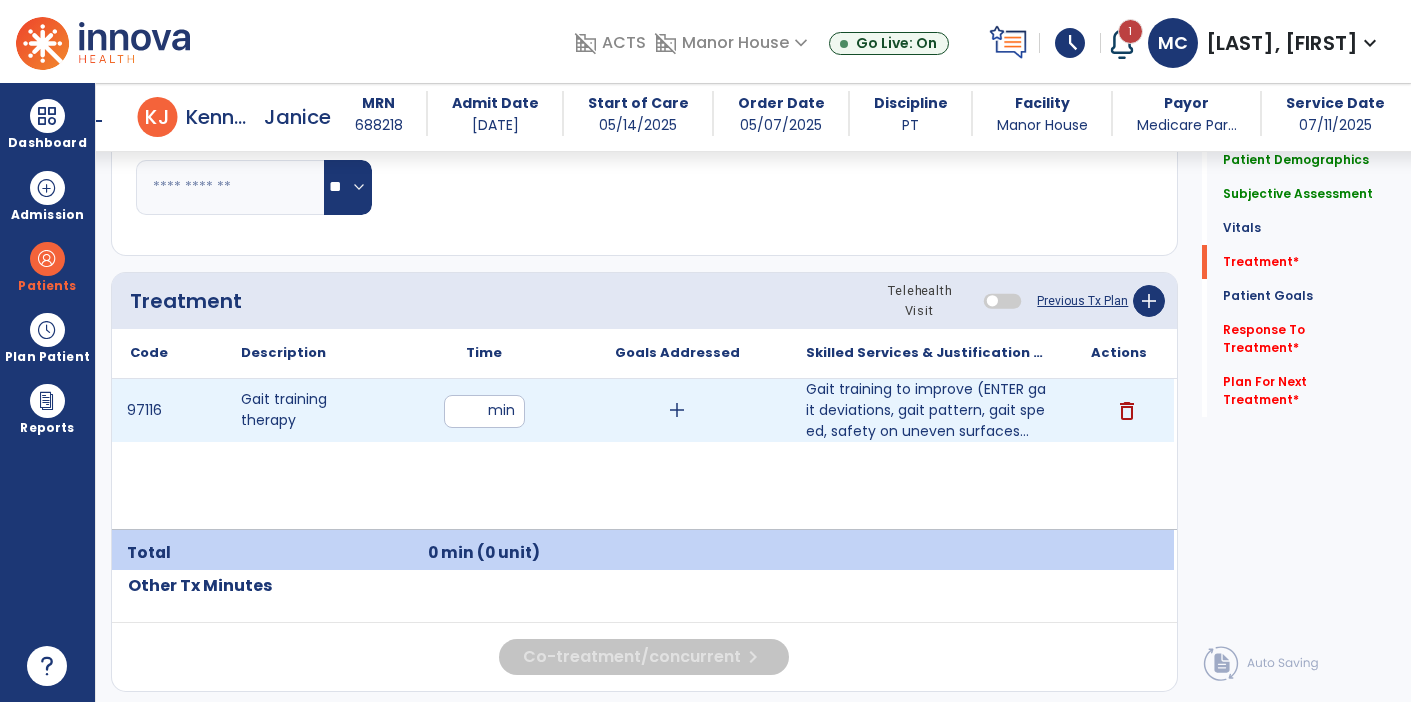 type on "**" 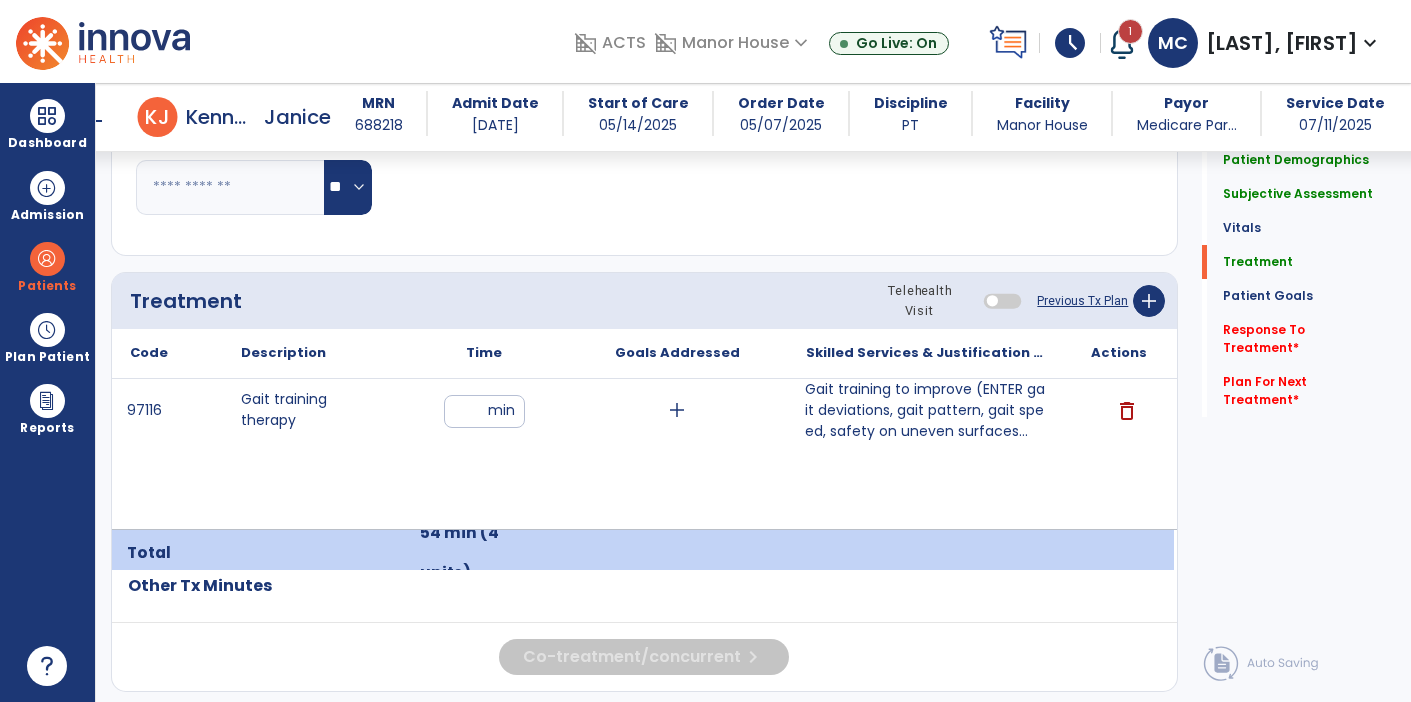 click on "Gait training to improve (ENTER gait deviations, gait pattern, gait speed, safety on uneven surfaces..." at bounding box center [926, 410] 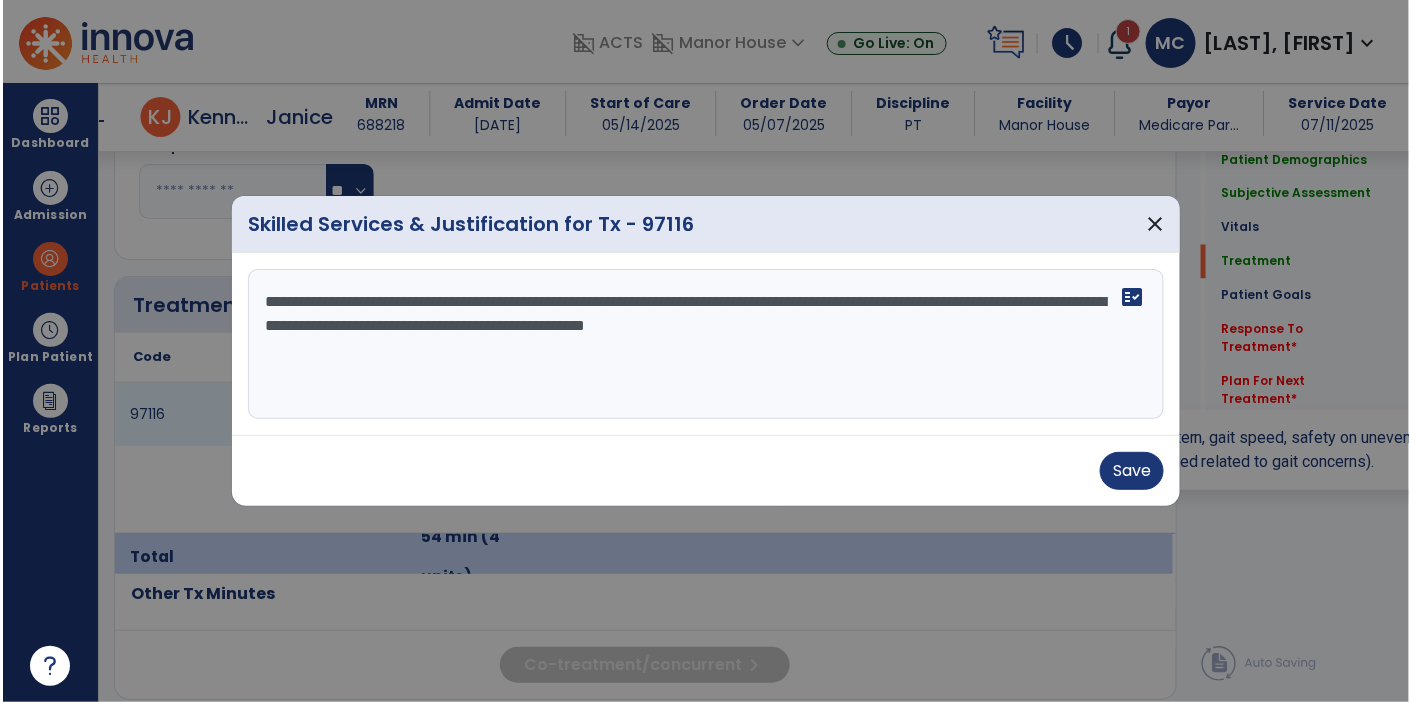 scroll, scrollTop: 1087, scrollLeft: 0, axis: vertical 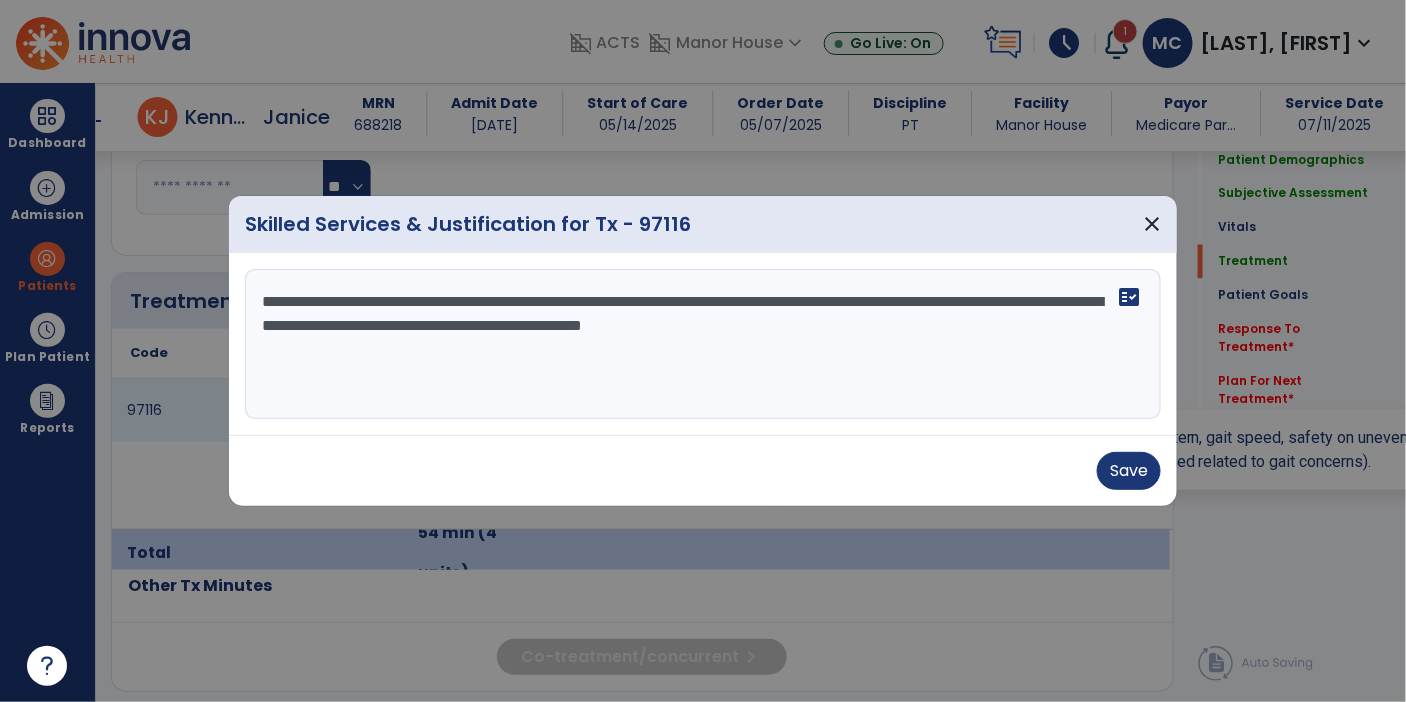click on "**********" at bounding box center (703, 344) 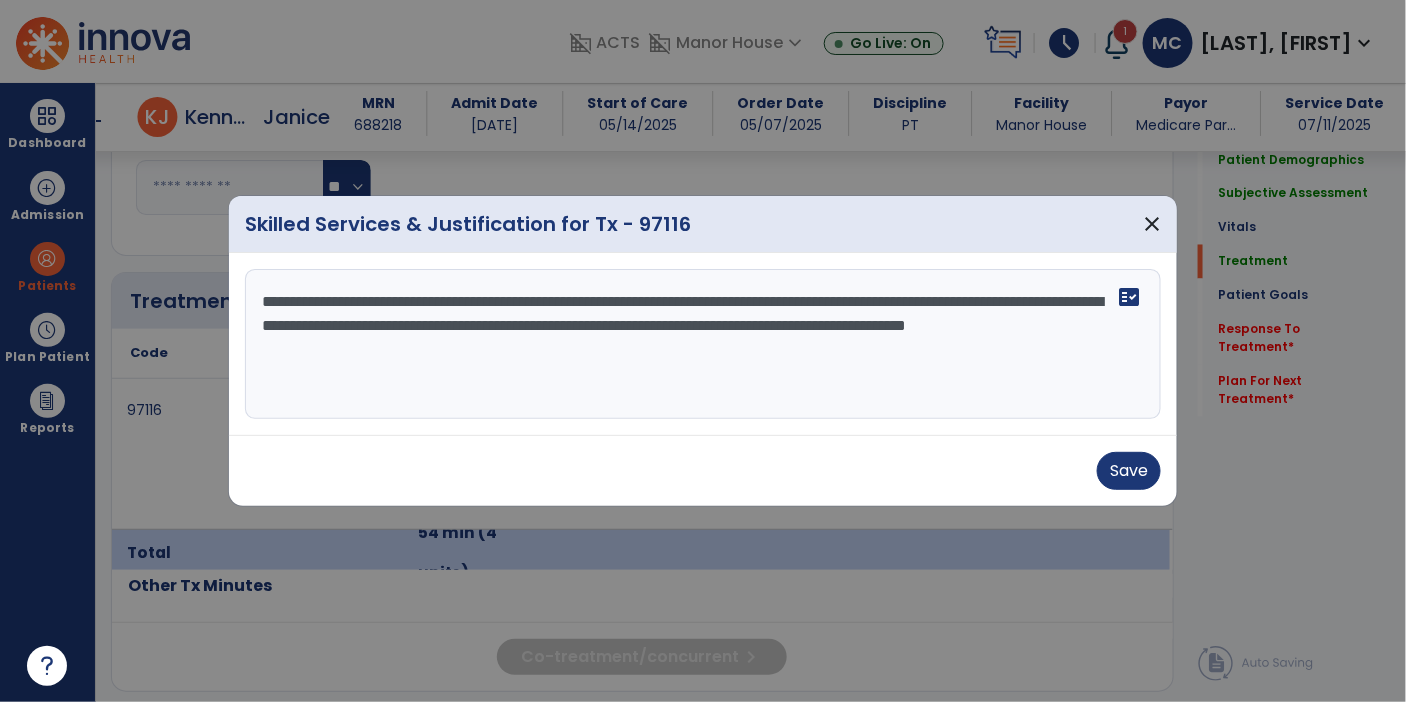 click on "**********" at bounding box center (703, 344) 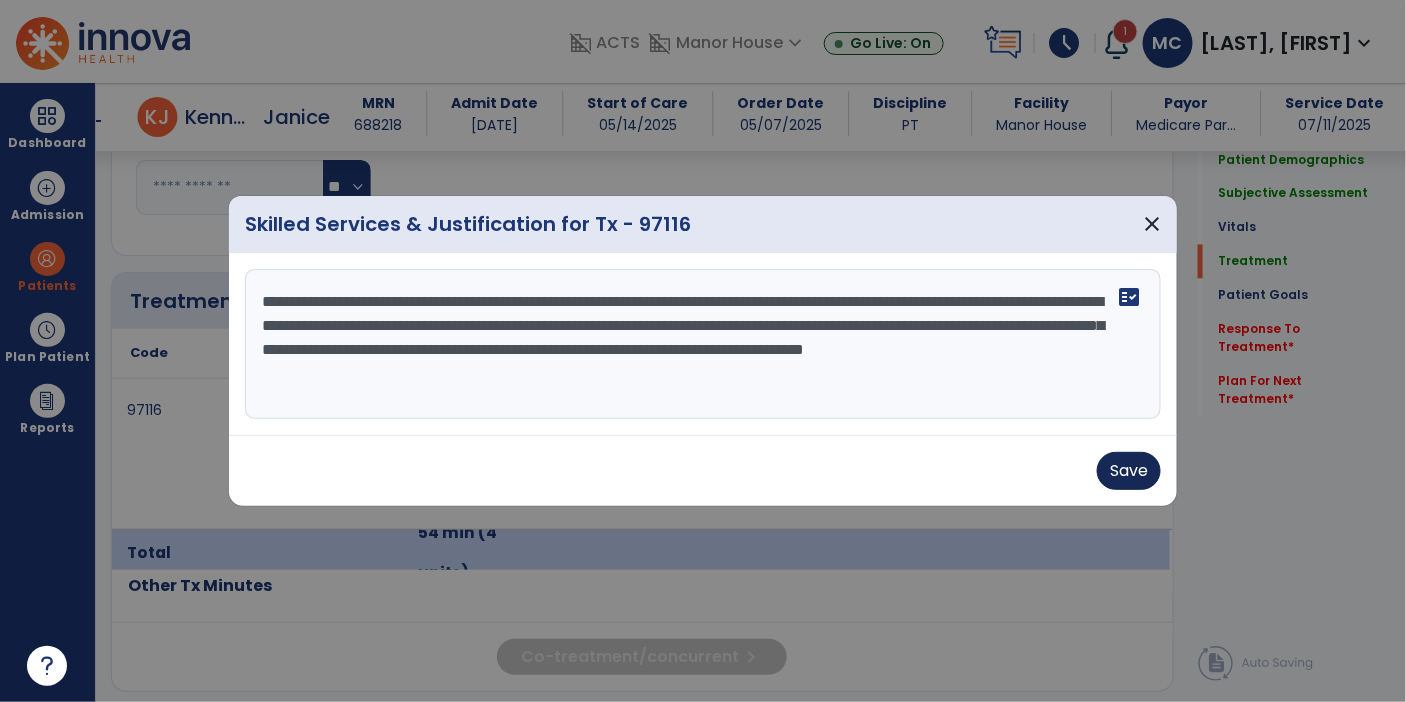 type on "**********" 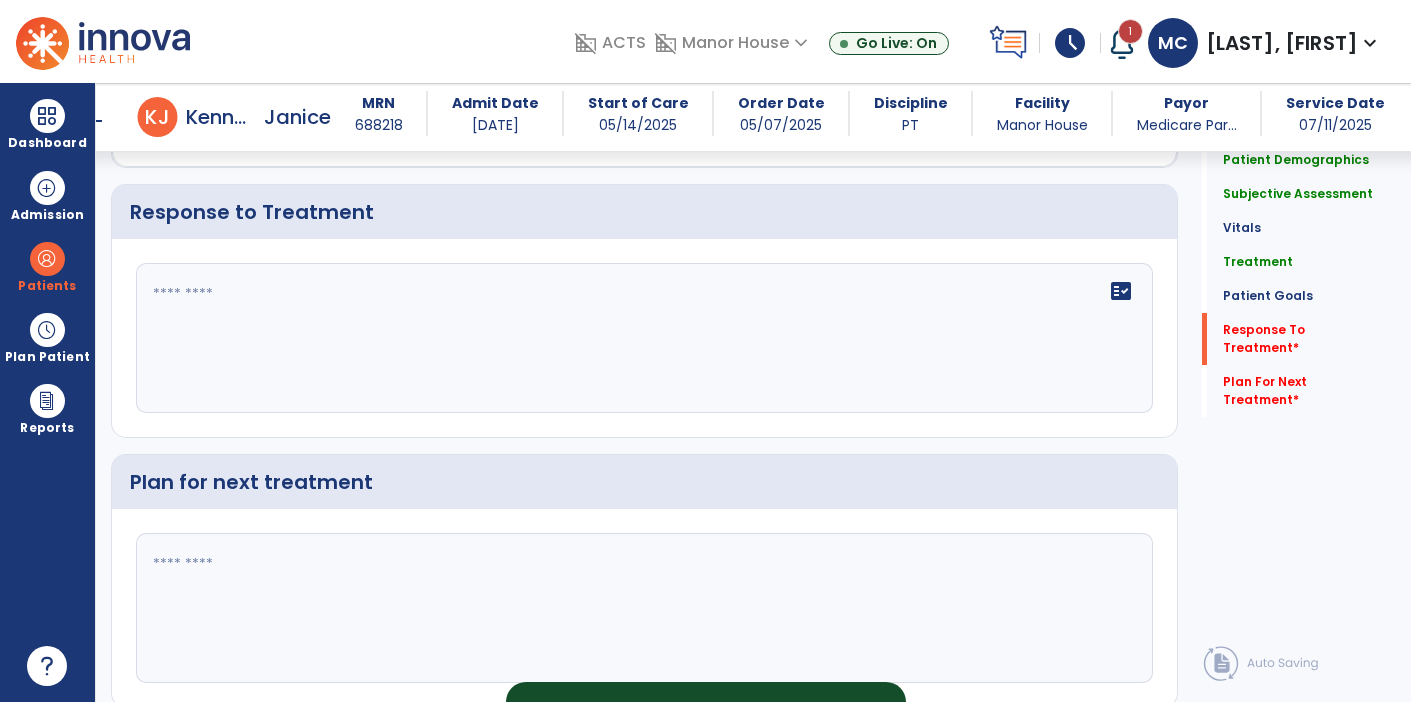 scroll, scrollTop: 2802, scrollLeft: 0, axis: vertical 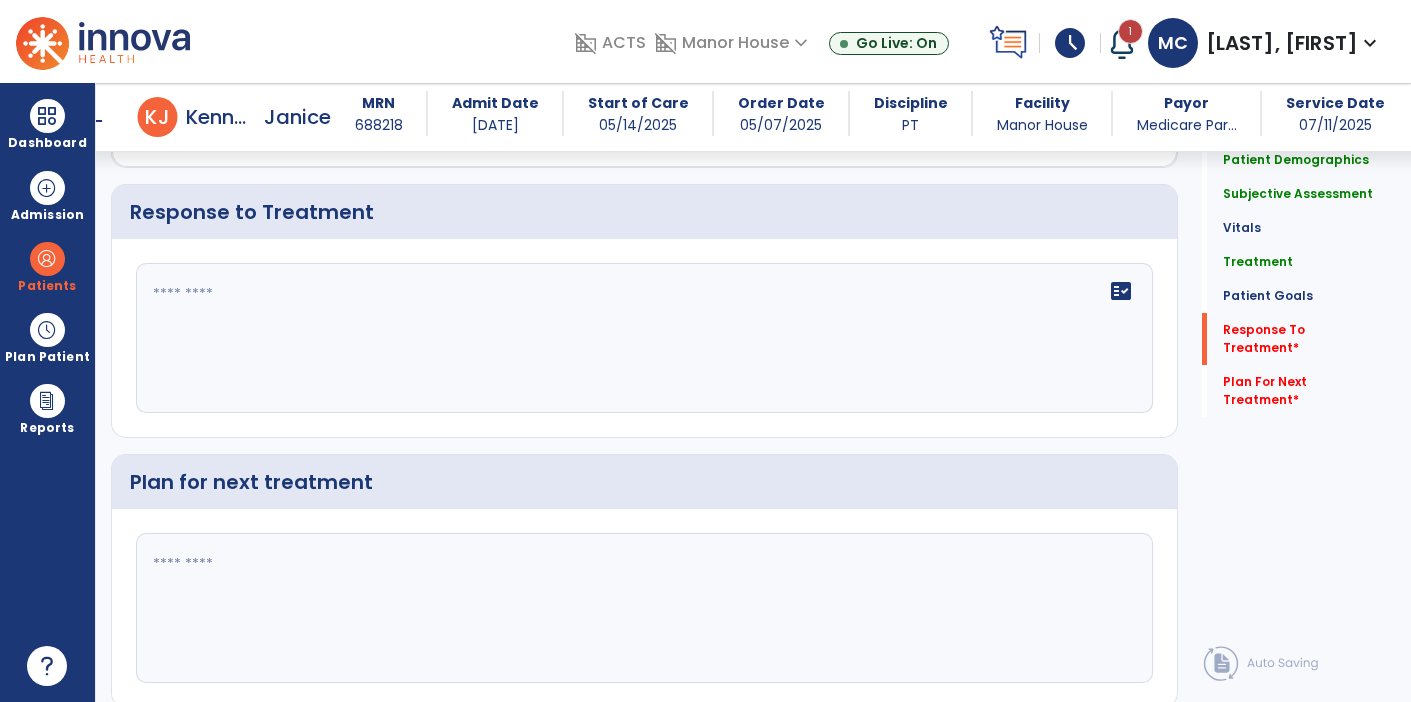 click 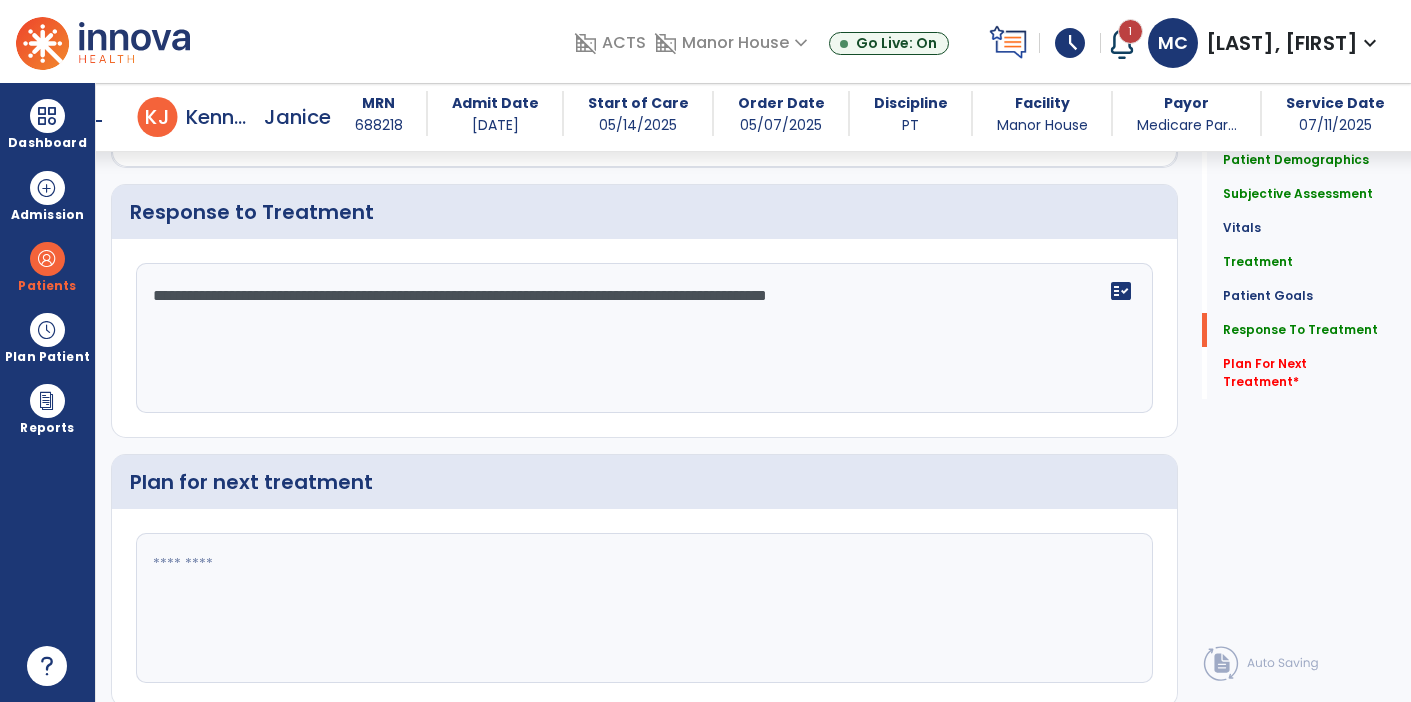 type on "**********" 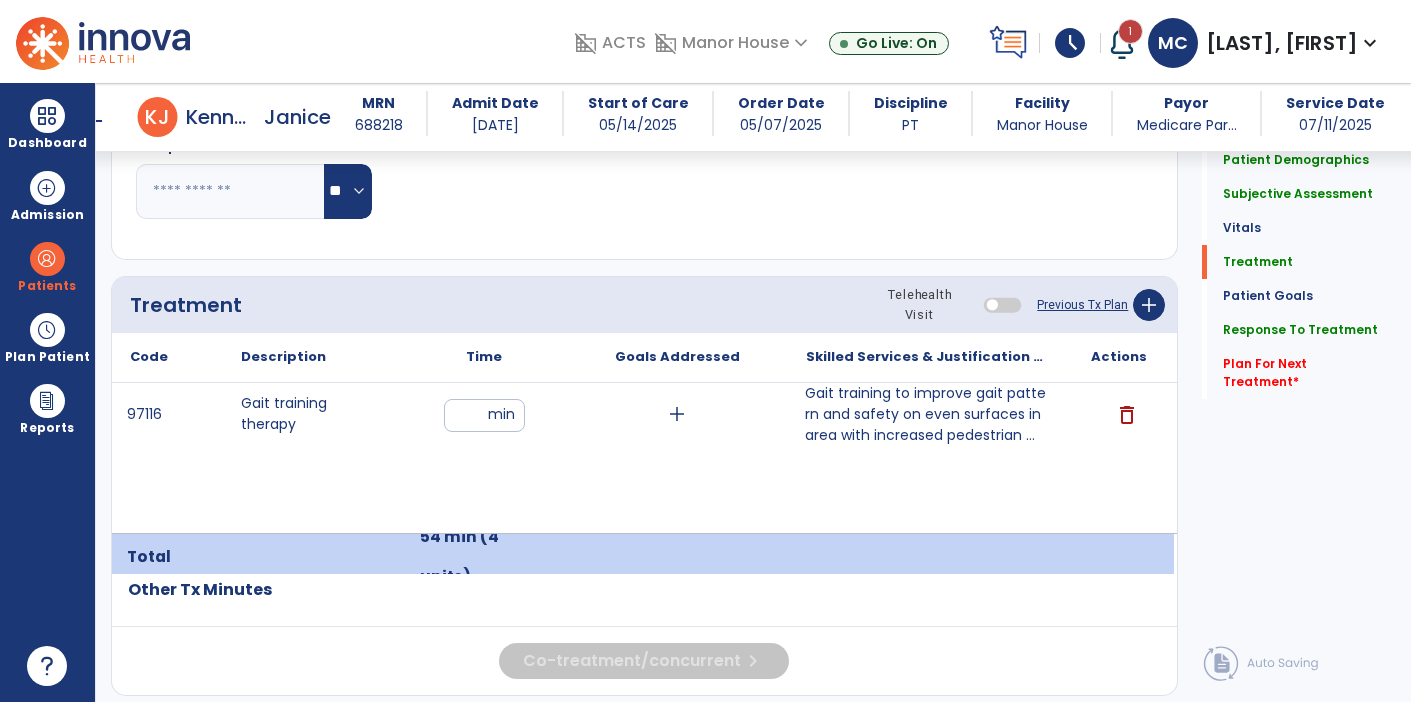 click on "Gait training to improve gait pattern and safety on even surfaces in area with increased pedestrian ..." at bounding box center [926, 414] 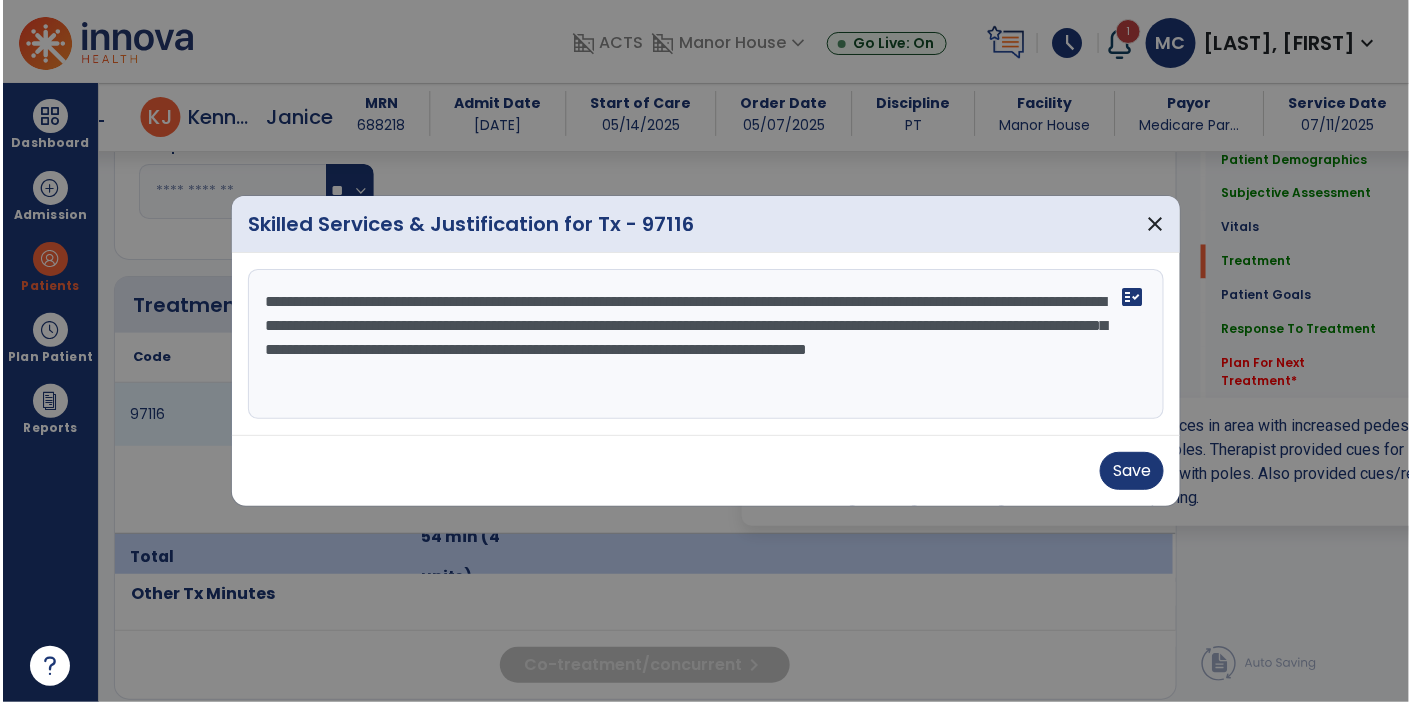 scroll, scrollTop: 1083, scrollLeft: 0, axis: vertical 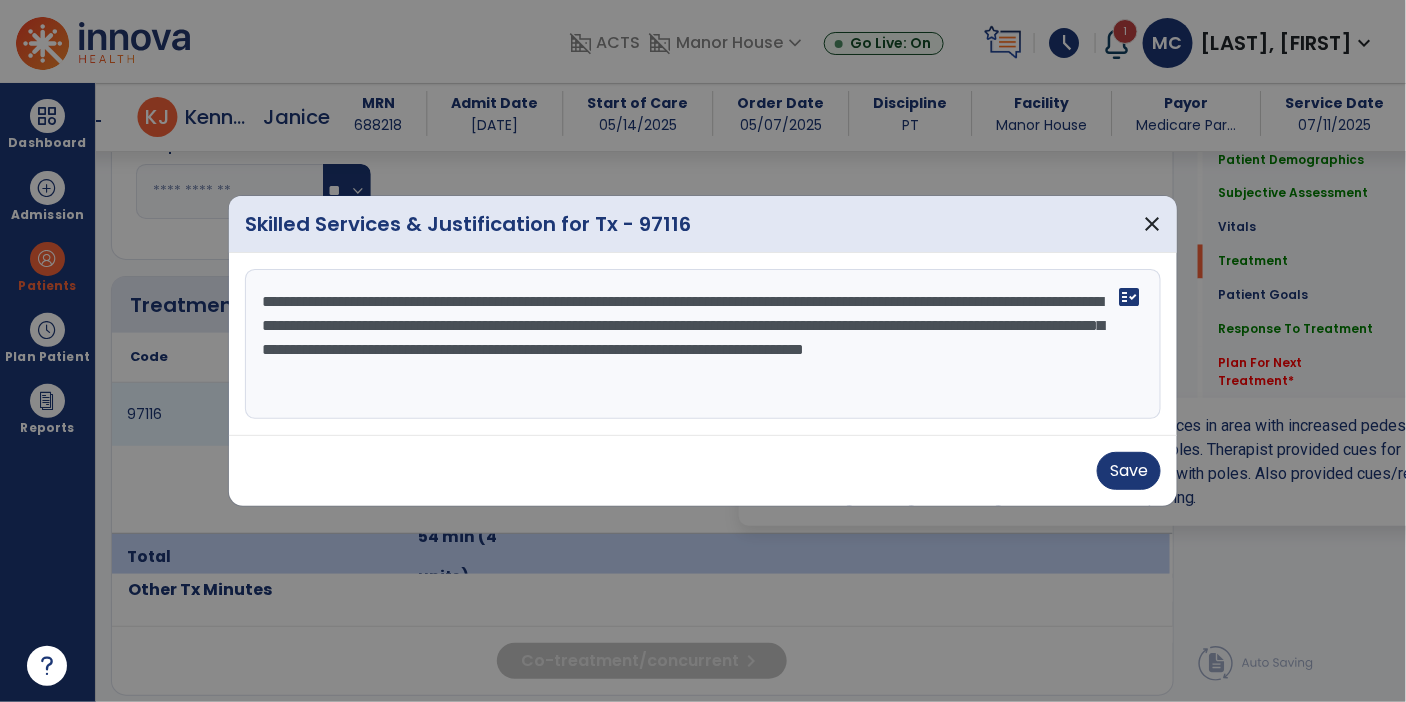 click on "**********" at bounding box center [703, 344] 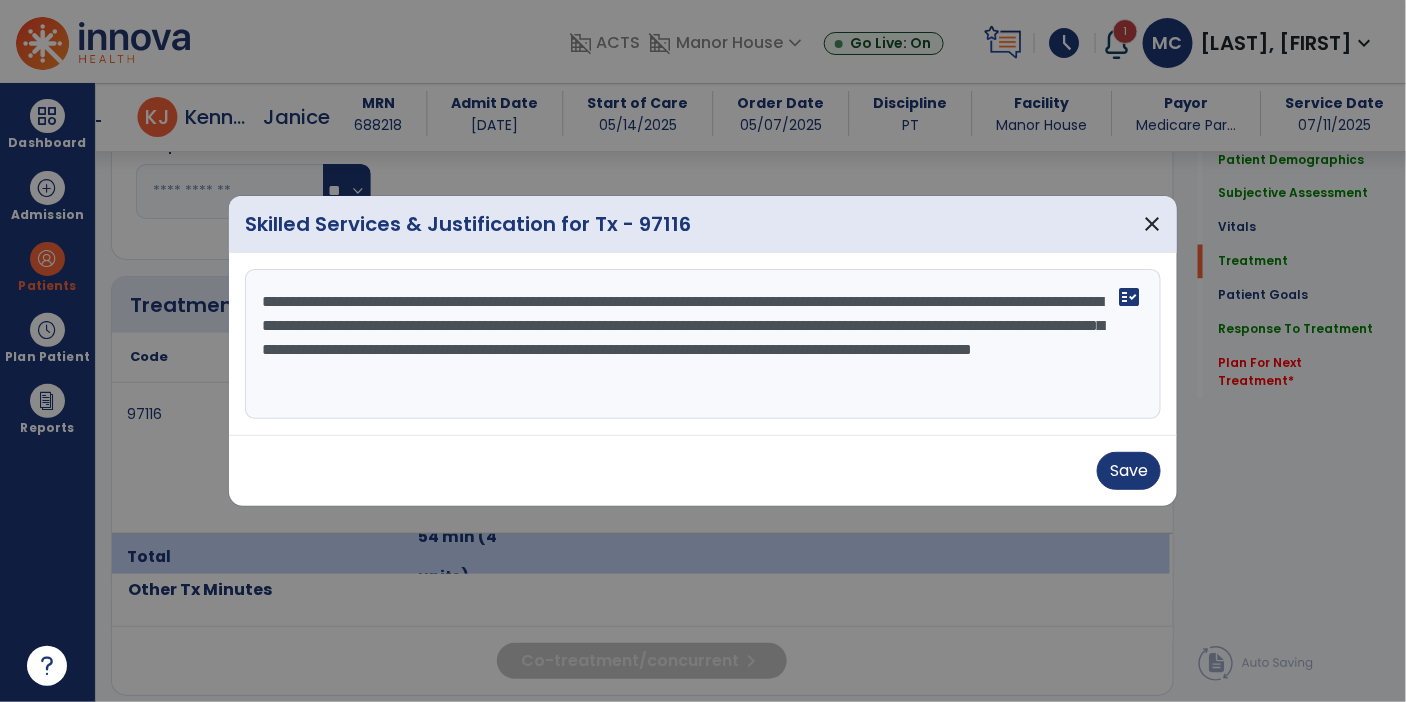 click on "**********" at bounding box center [703, 344] 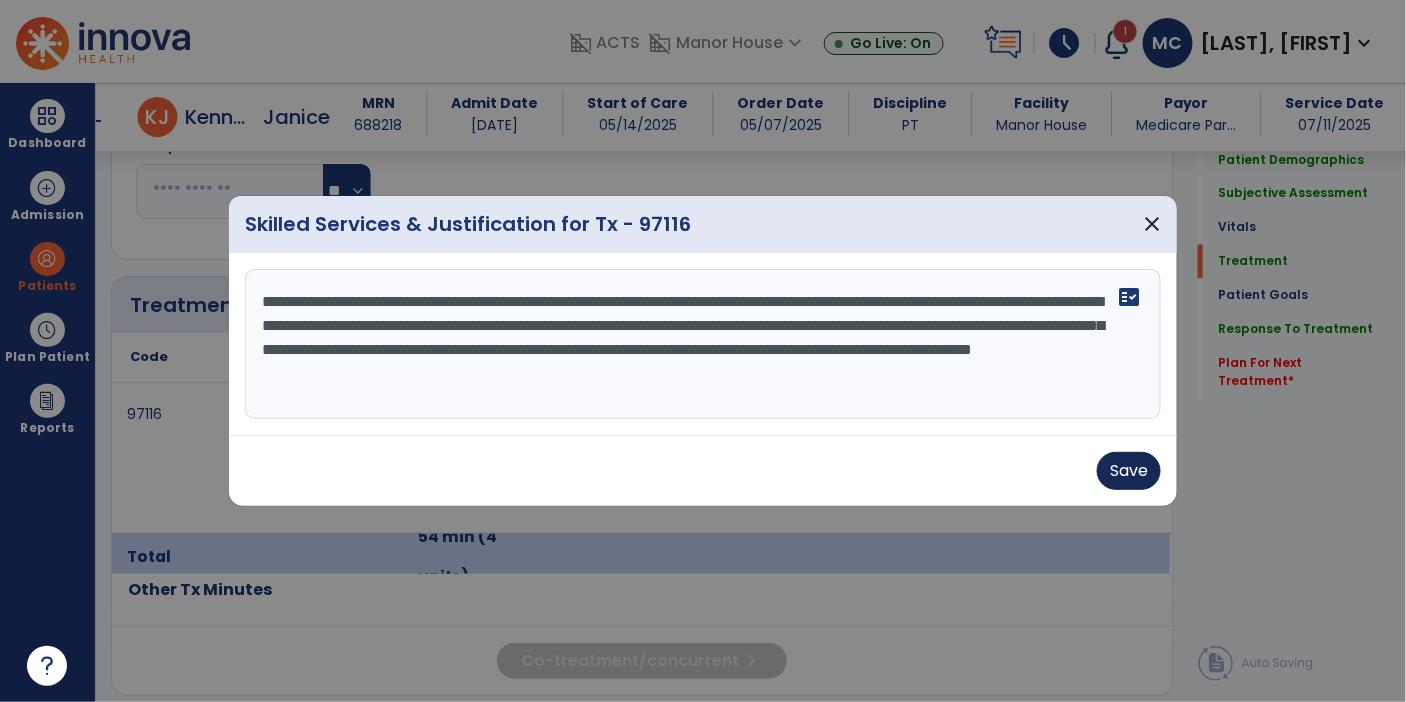 type on "**********" 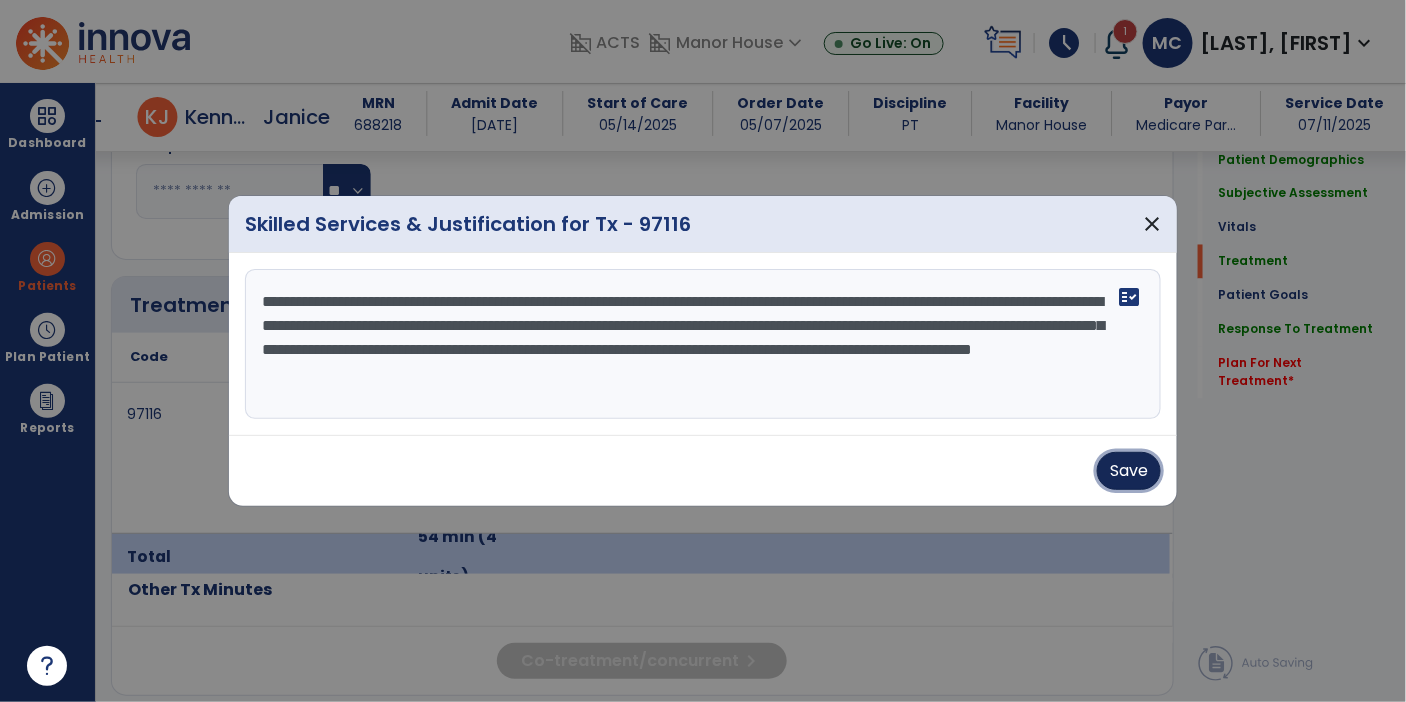 click on "Save" at bounding box center [1129, 471] 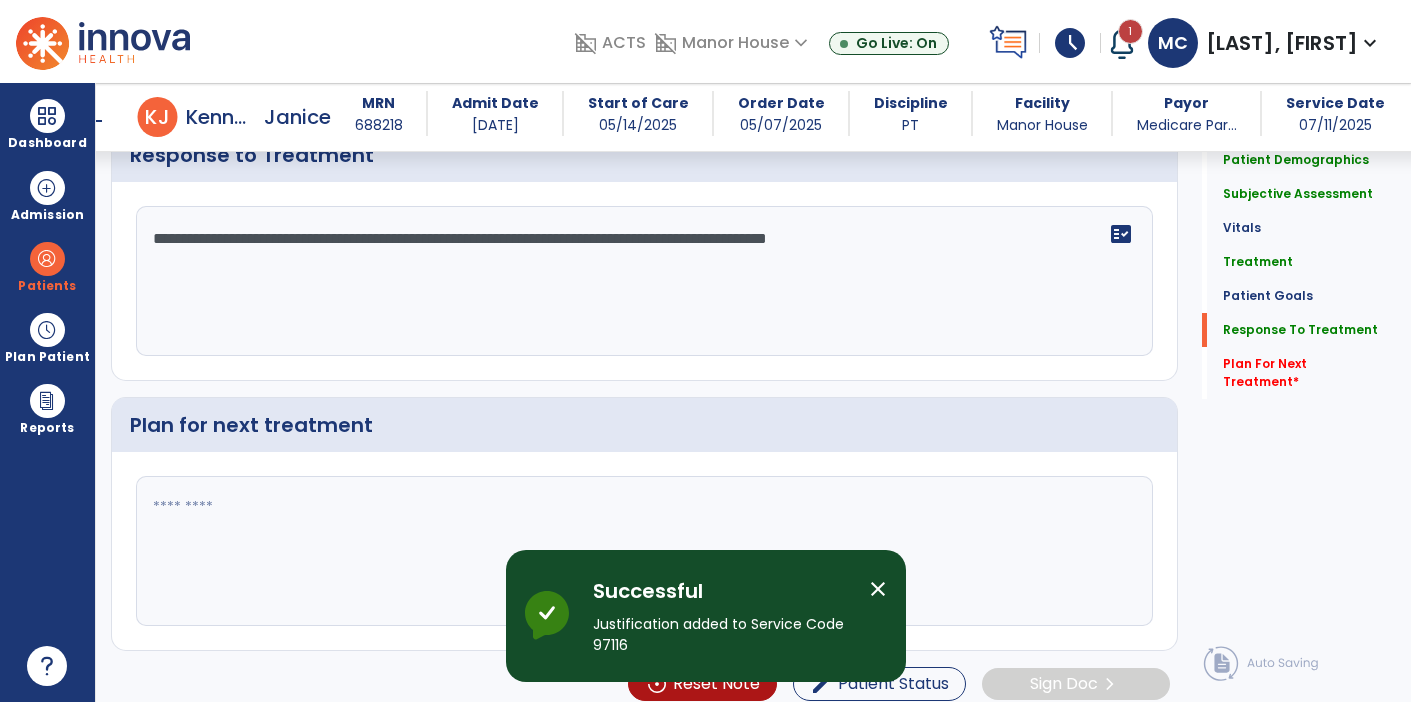 scroll, scrollTop: 2849, scrollLeft: 0, axis: vertical 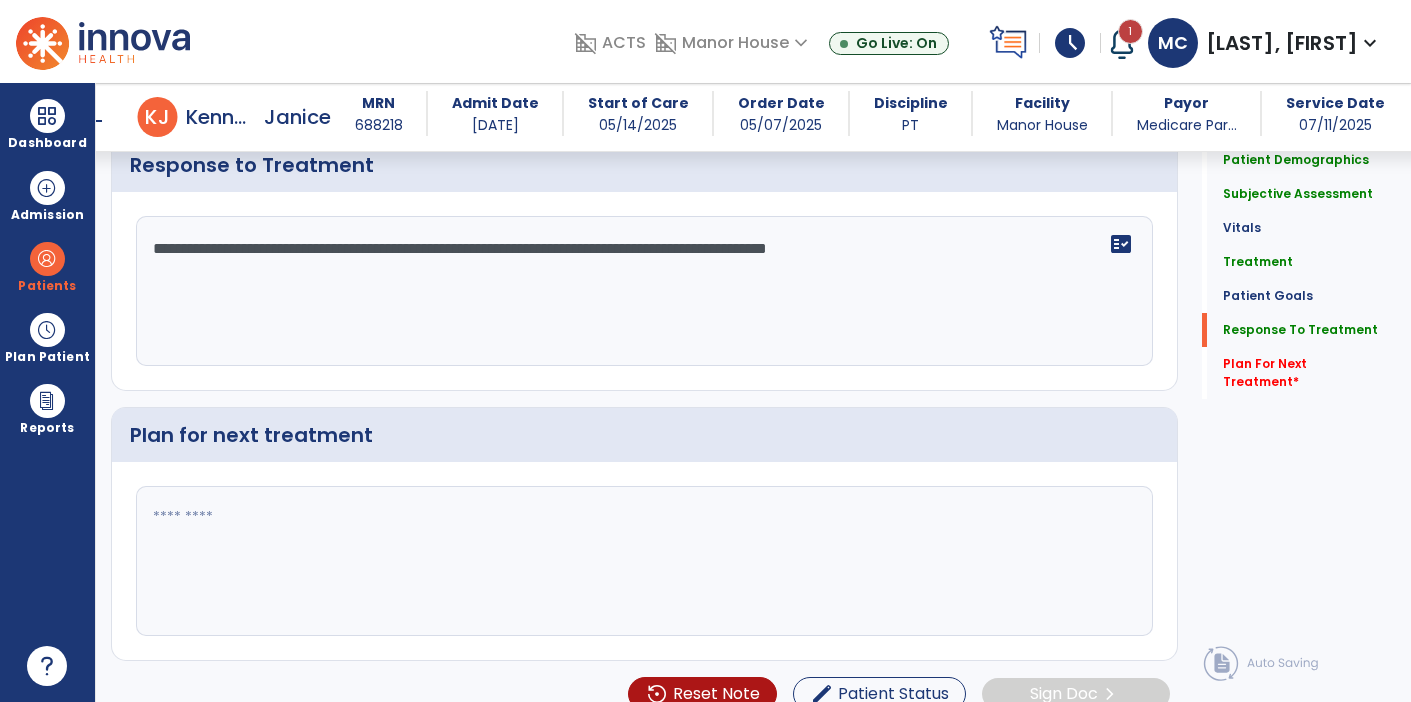 click 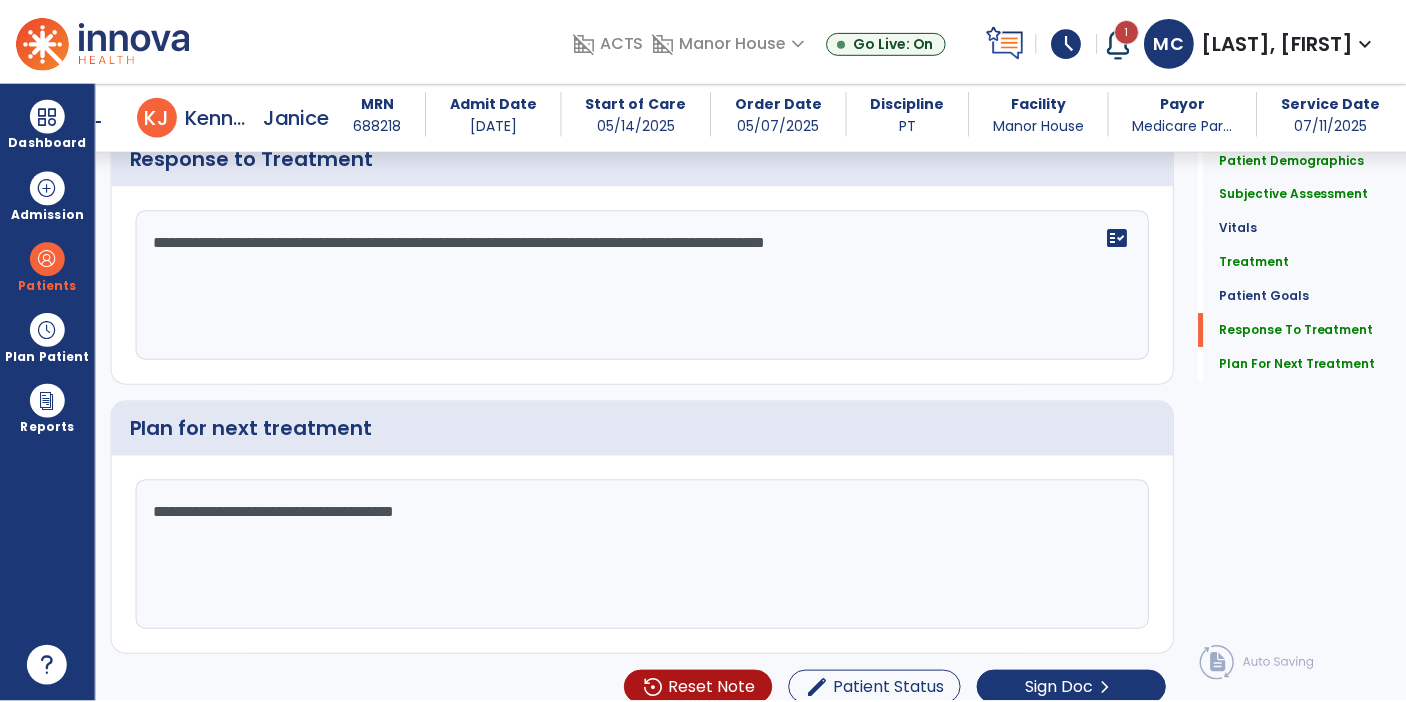 scroll, scrollTop: 2862, scrollLeft: 0, axis: vertical 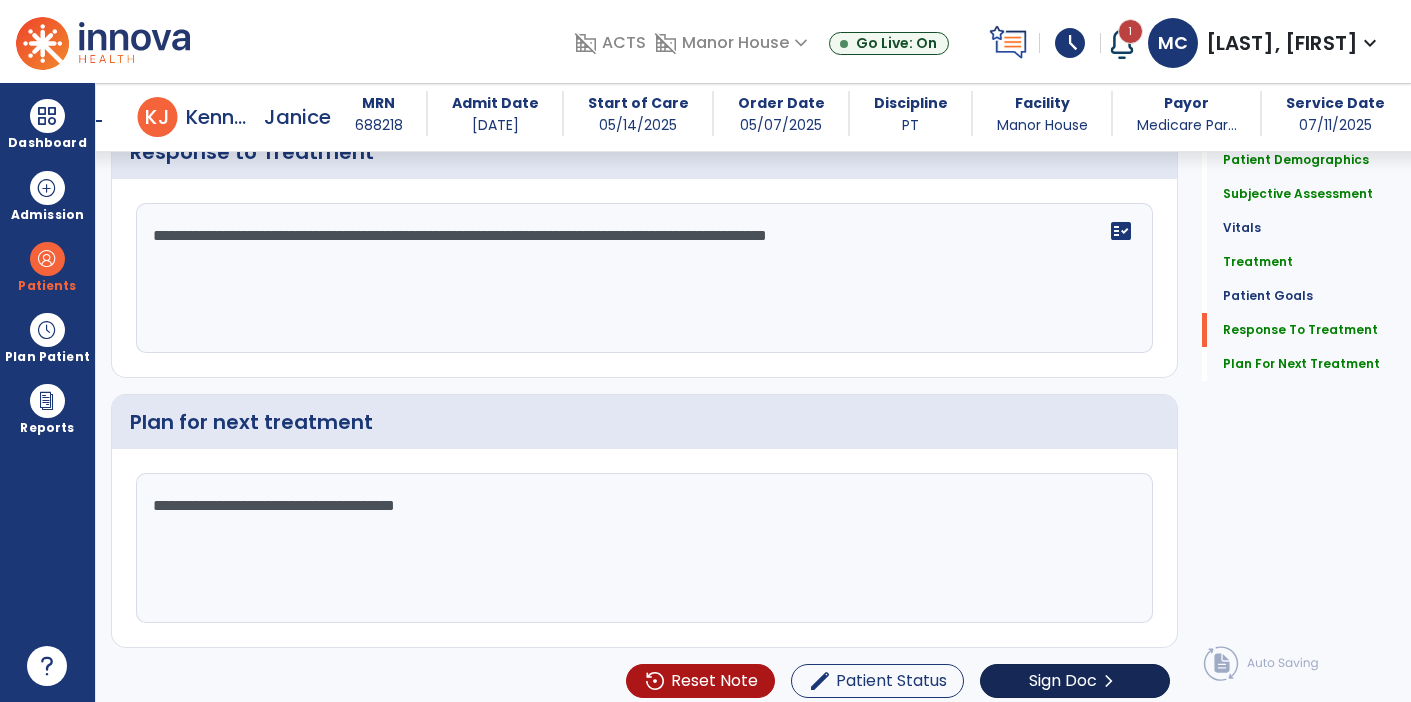 type on "**********" 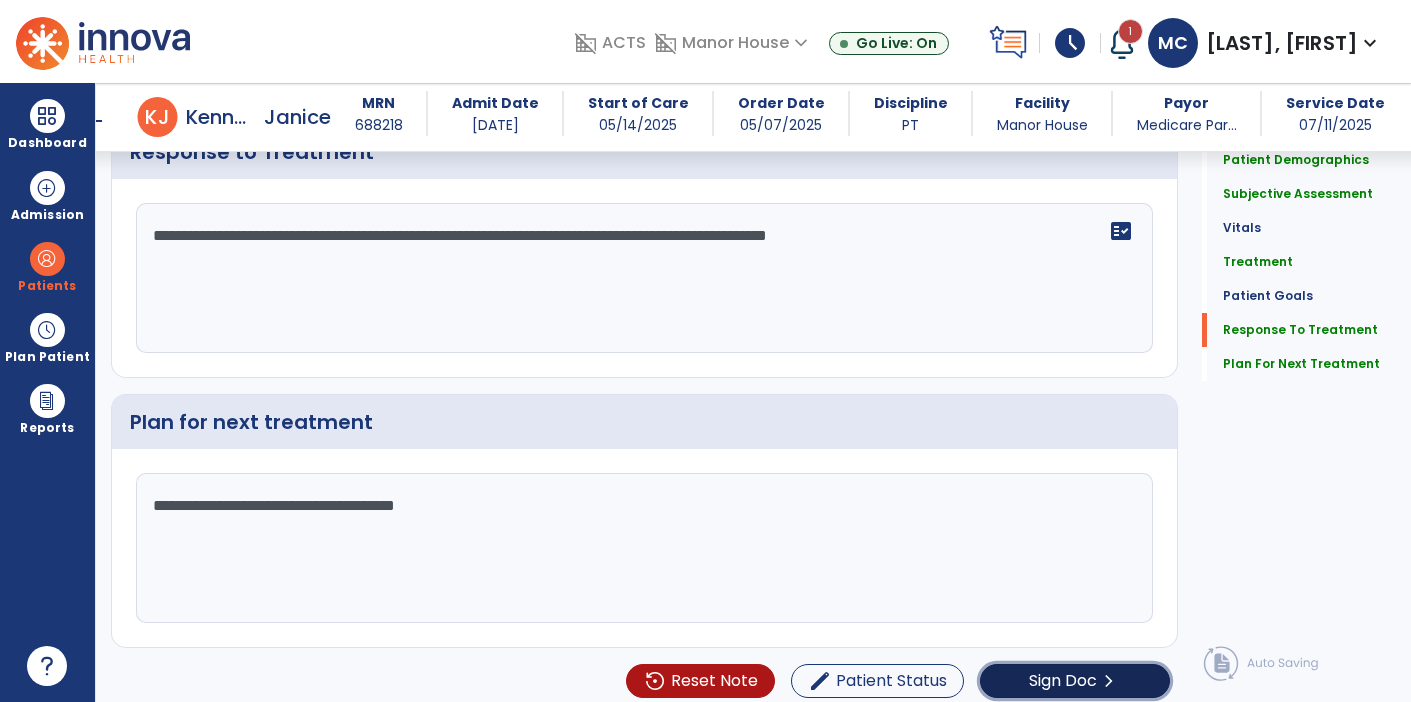 click on "chevron_right" 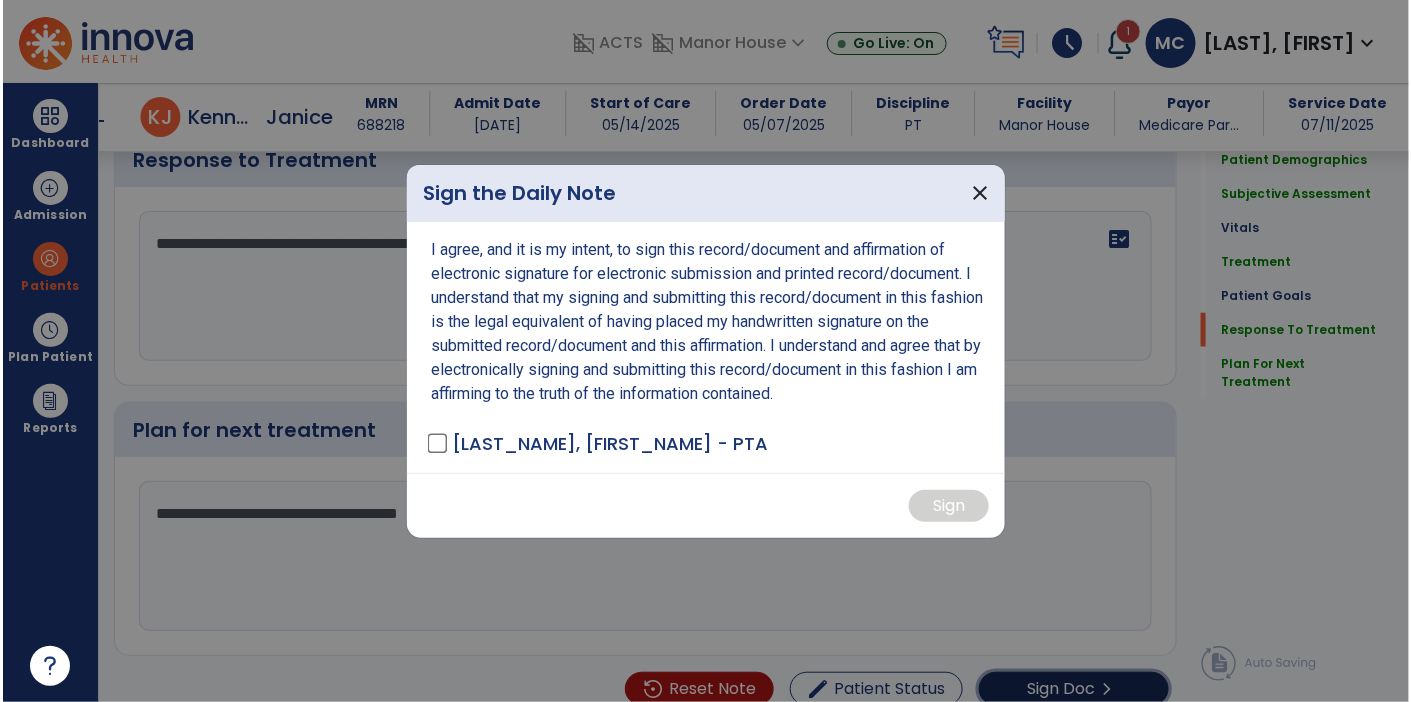 scroll, scrollTop: 2862, scrollLeft: 0, axis: vertical 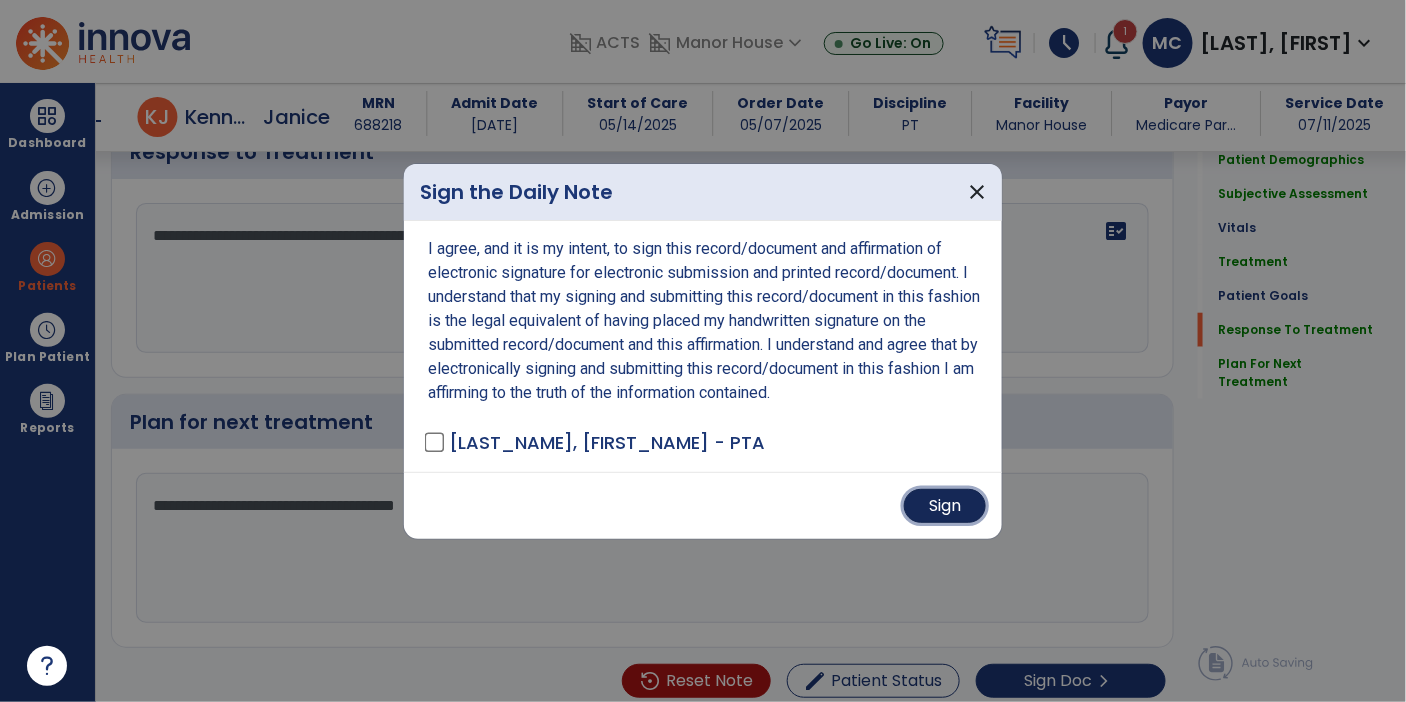 click on "Sign" at bounding box center [945, 506] 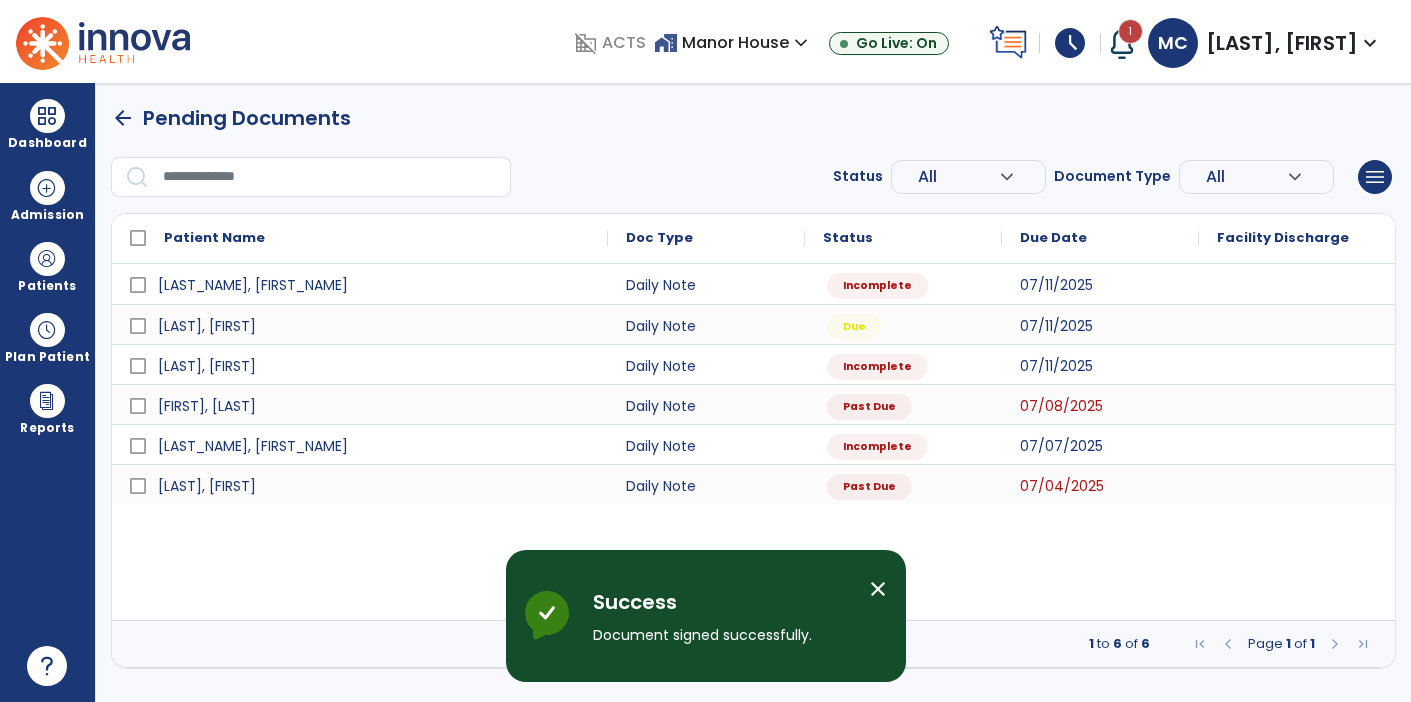 scroll, scrollTop: 0, scrollLeft: 0, axis: both 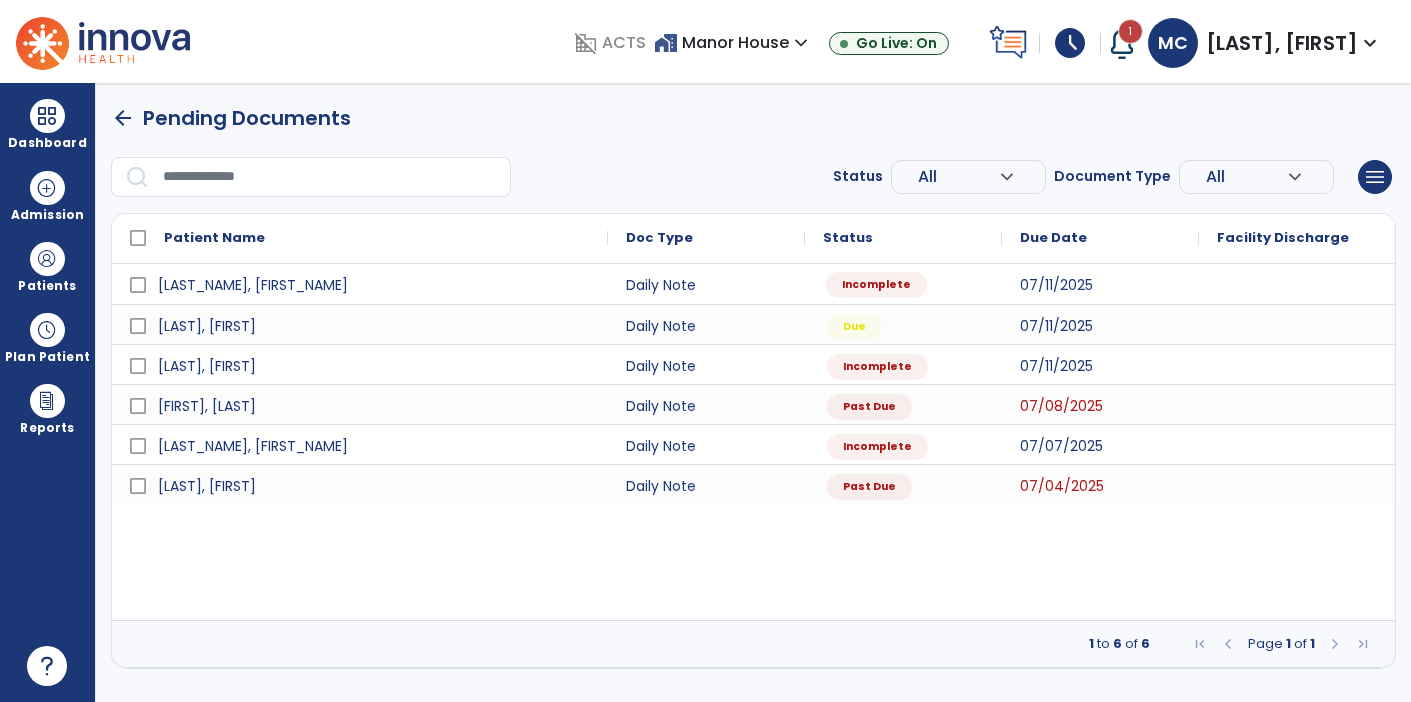 click on "Incomplete" at bounding box center (876, 285) 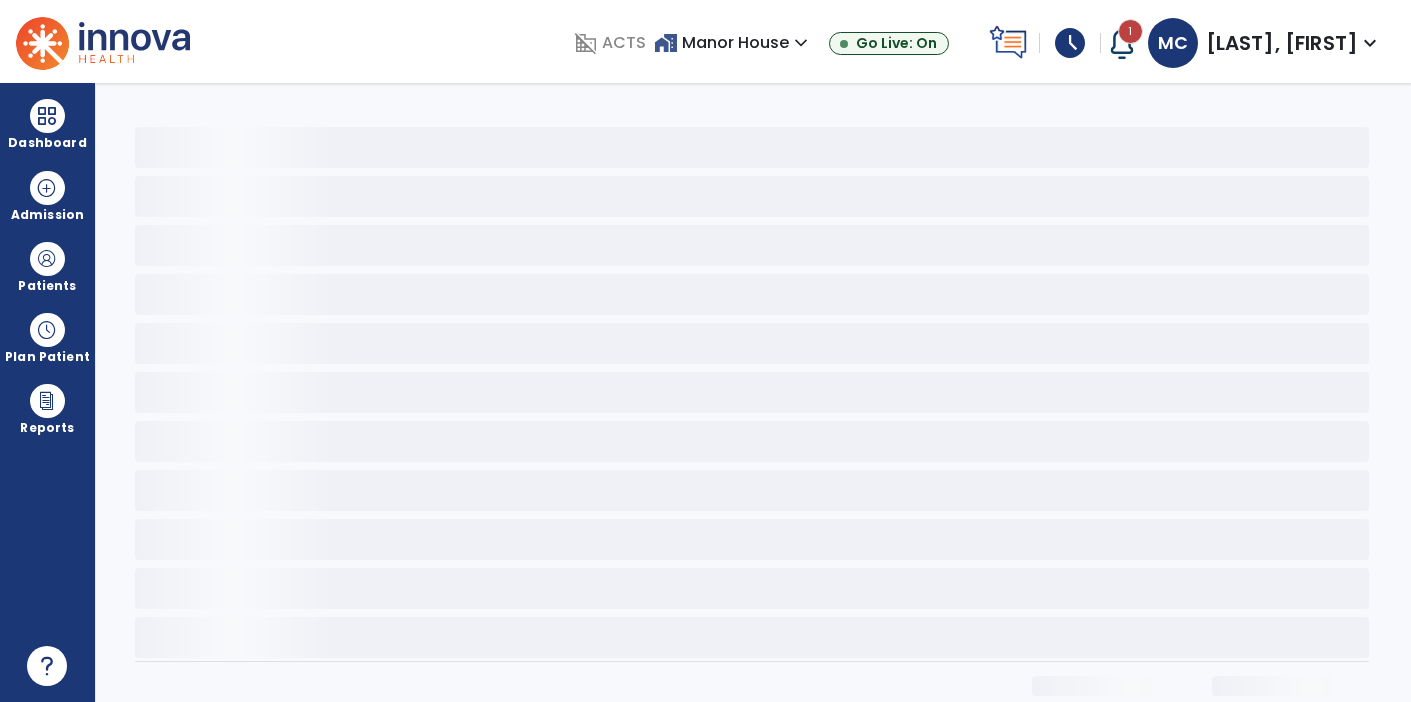 select on "*" 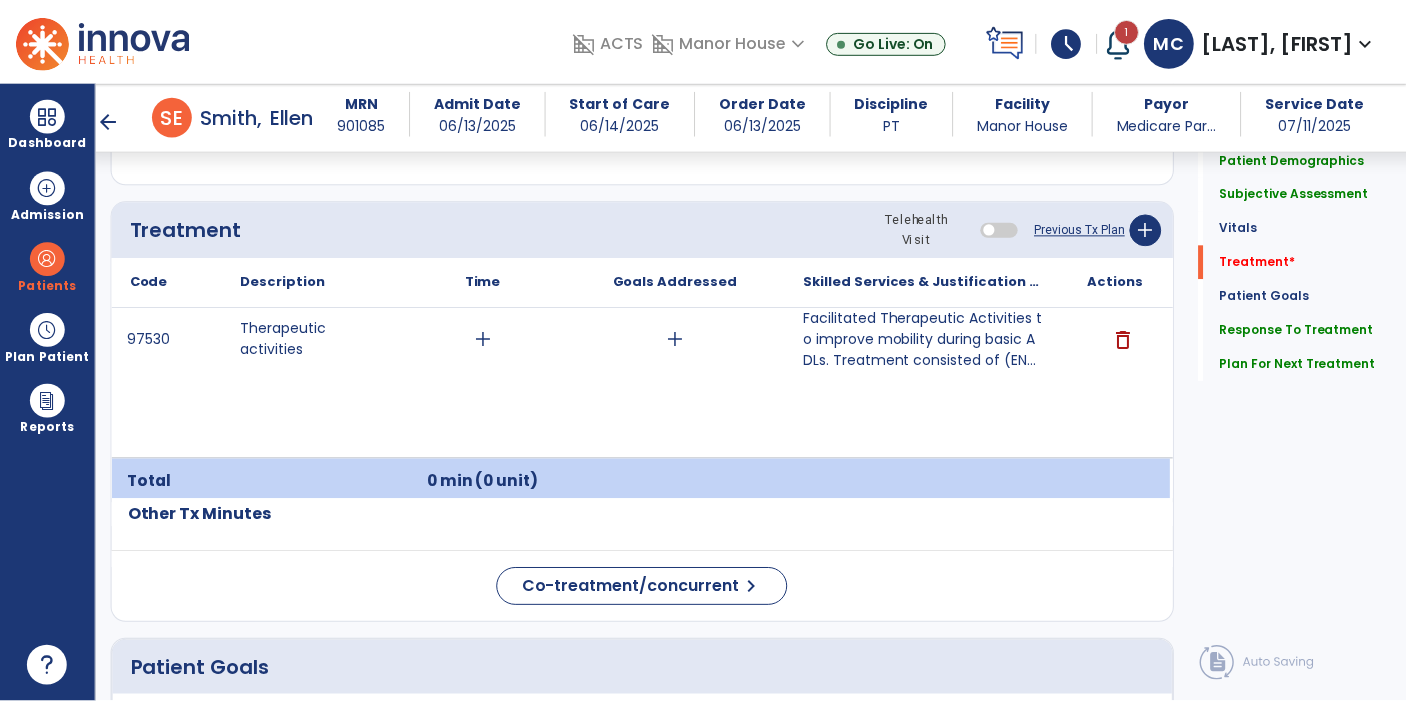 scroll, scrollTop: 1149, scrollLeft: 0, axis: vertical 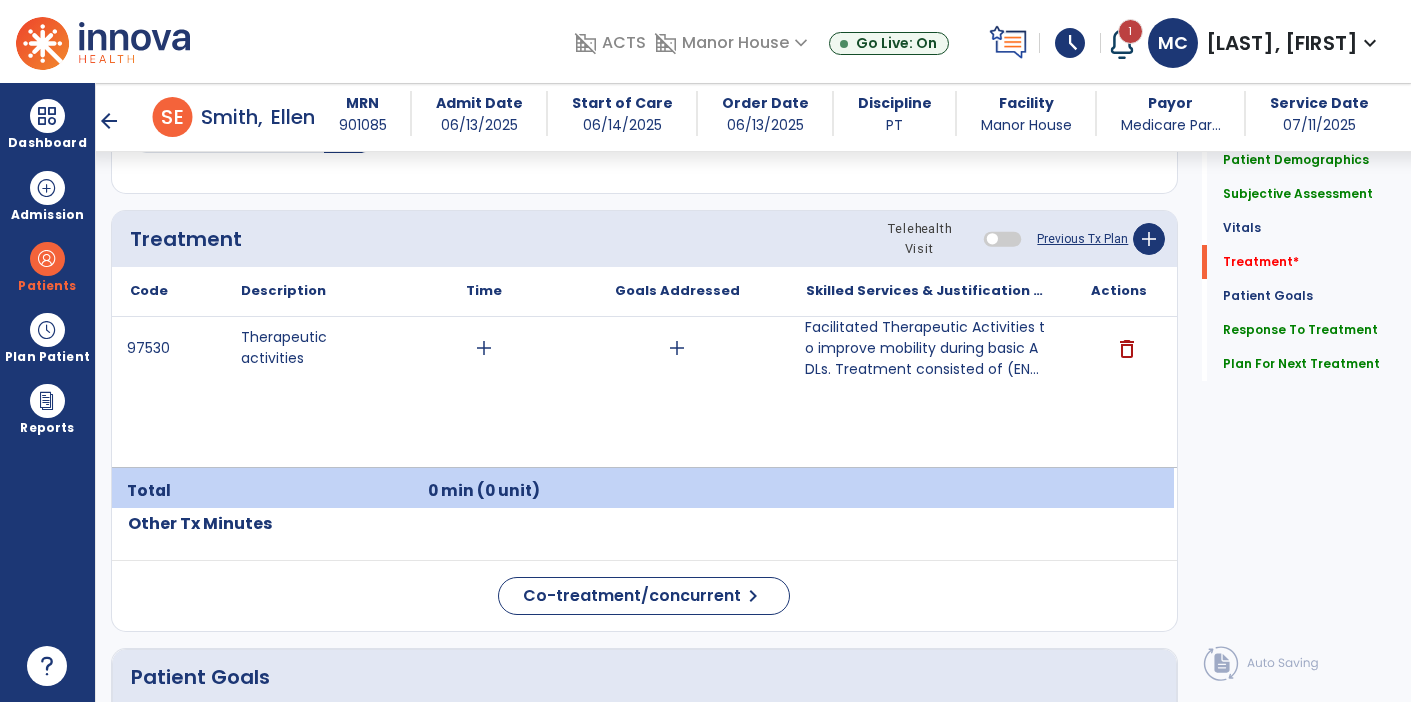 click on "Facilitated Therapeutic Activities to improve mobility during basic ADLs. Treatment consisted of (EN..." at bounding box center (926, 348) 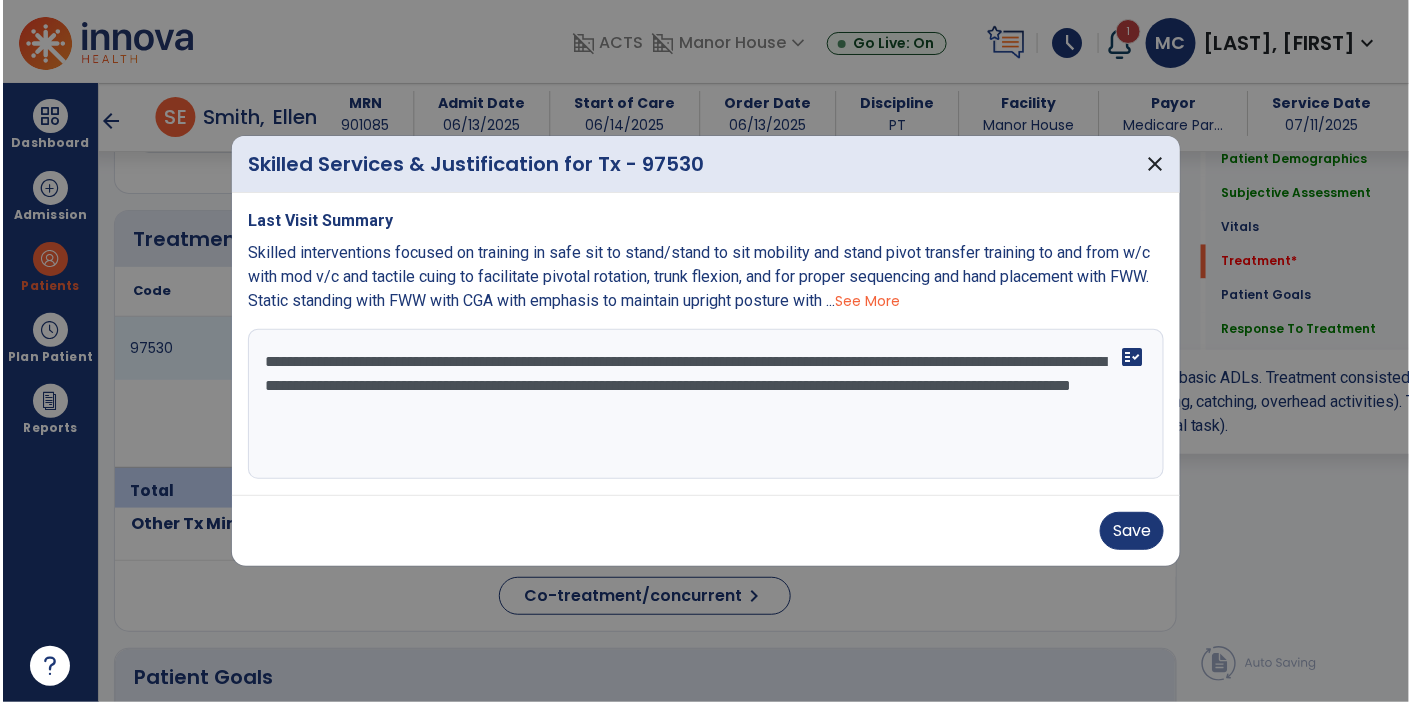 scroll, scrollTop: 1149, scrollLeft: 0, axis: vertical 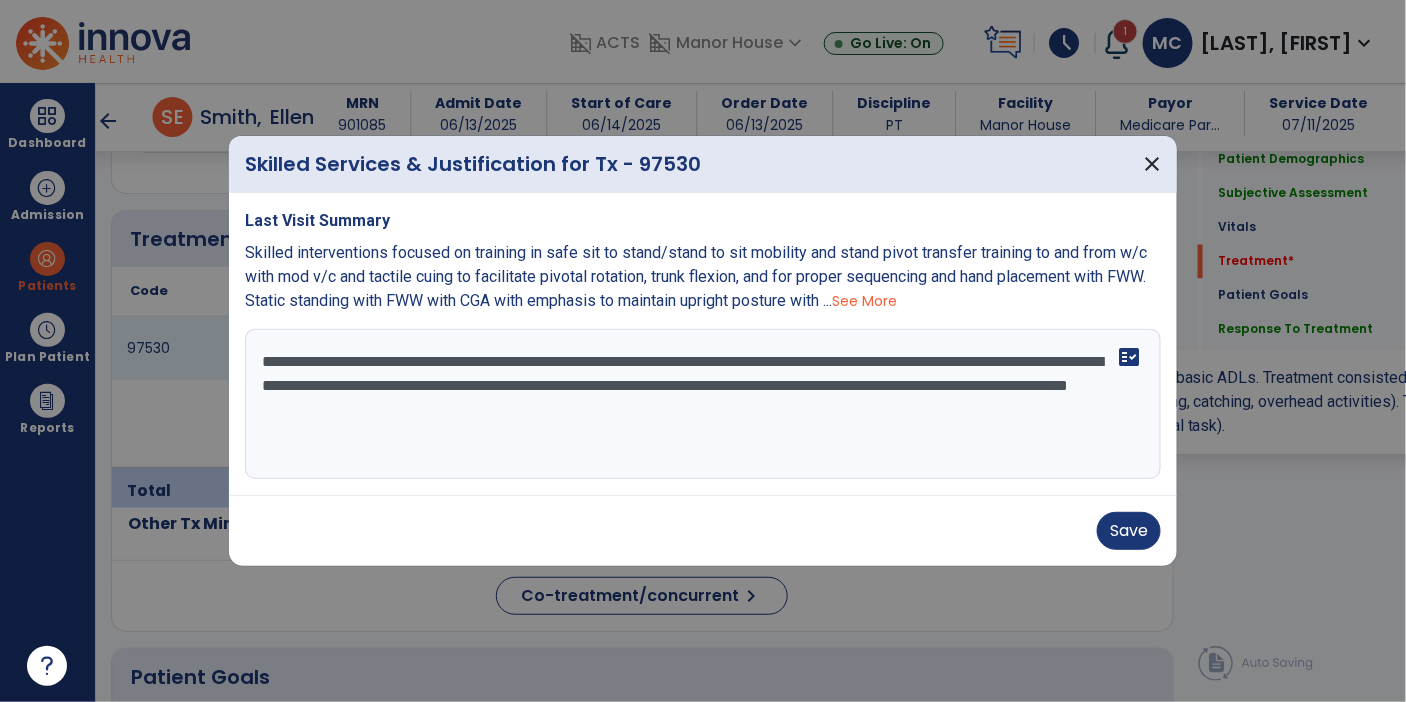 click on "**********" at bounding box center [703, 404] 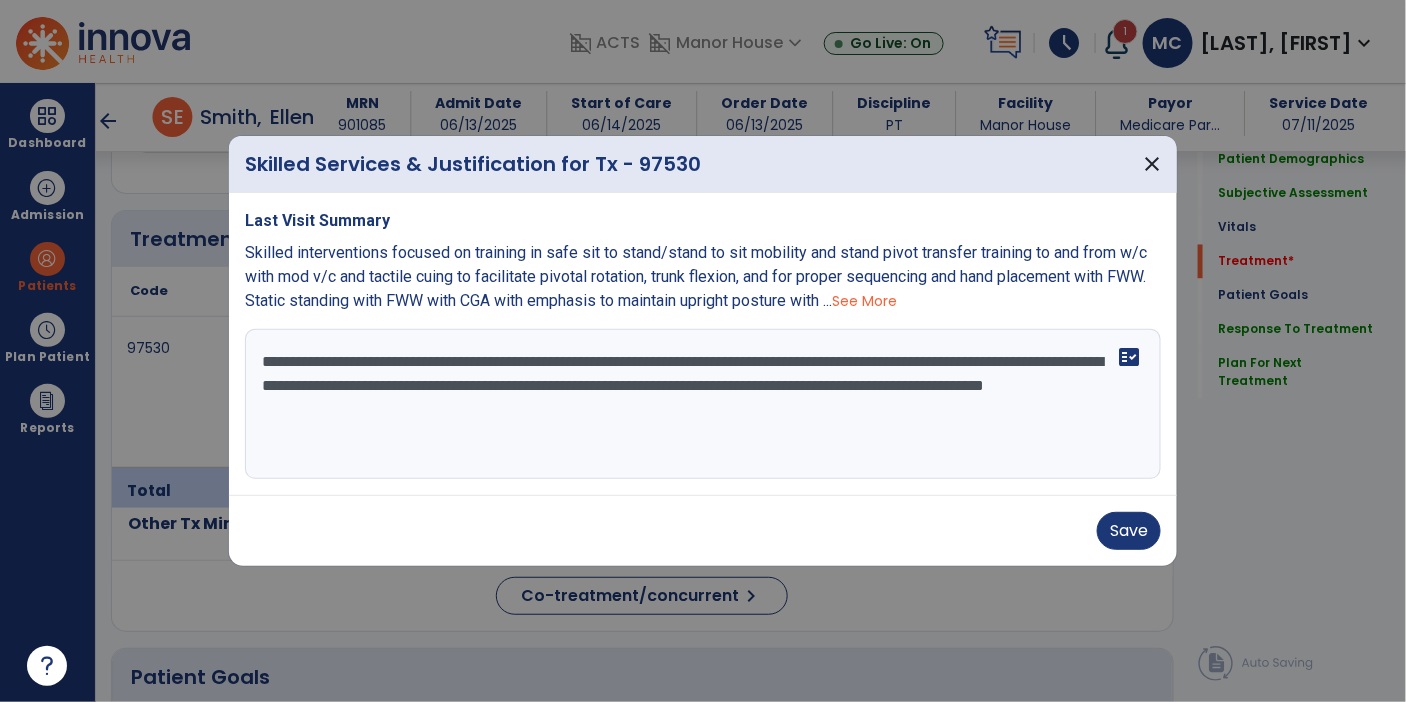 click on "**********" at bounding box center (703, 404) 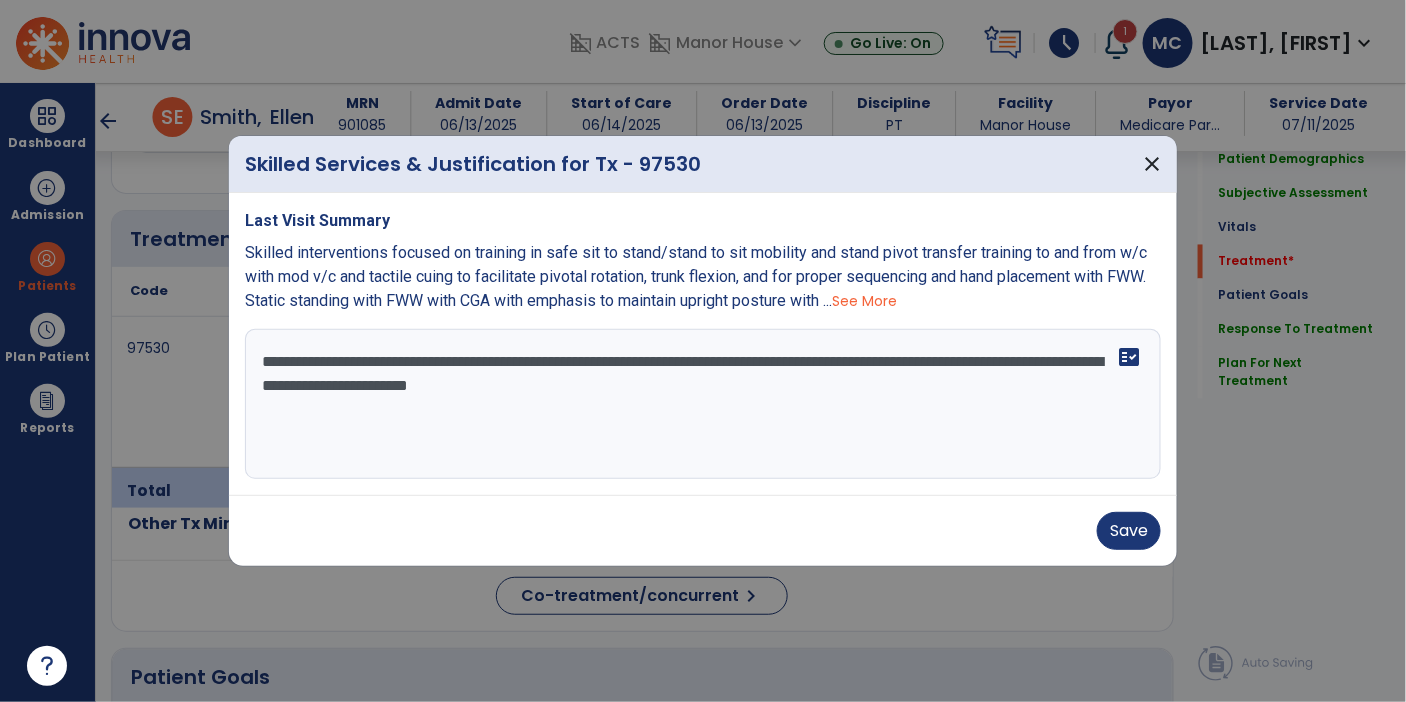 click on "**********" at bounding box center [703, 404] 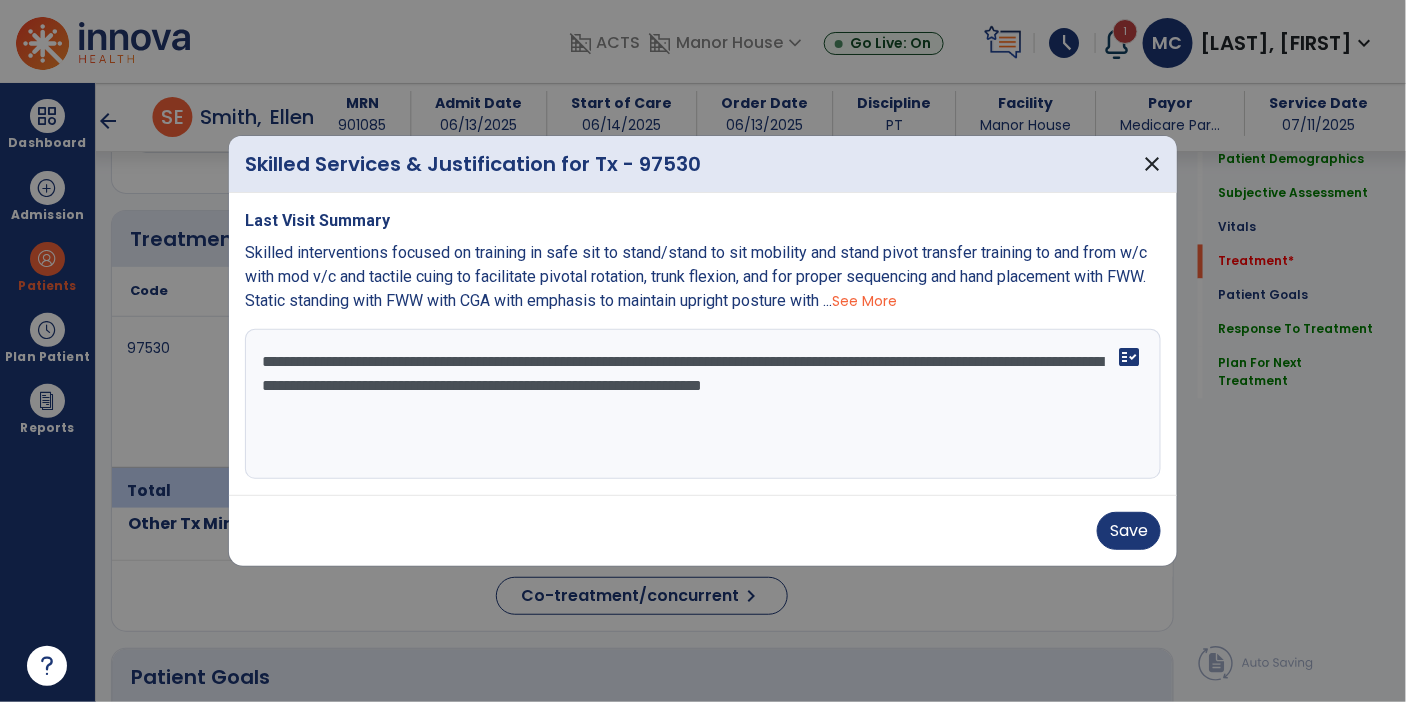 click on "**********" at bounding box center [703, 404] 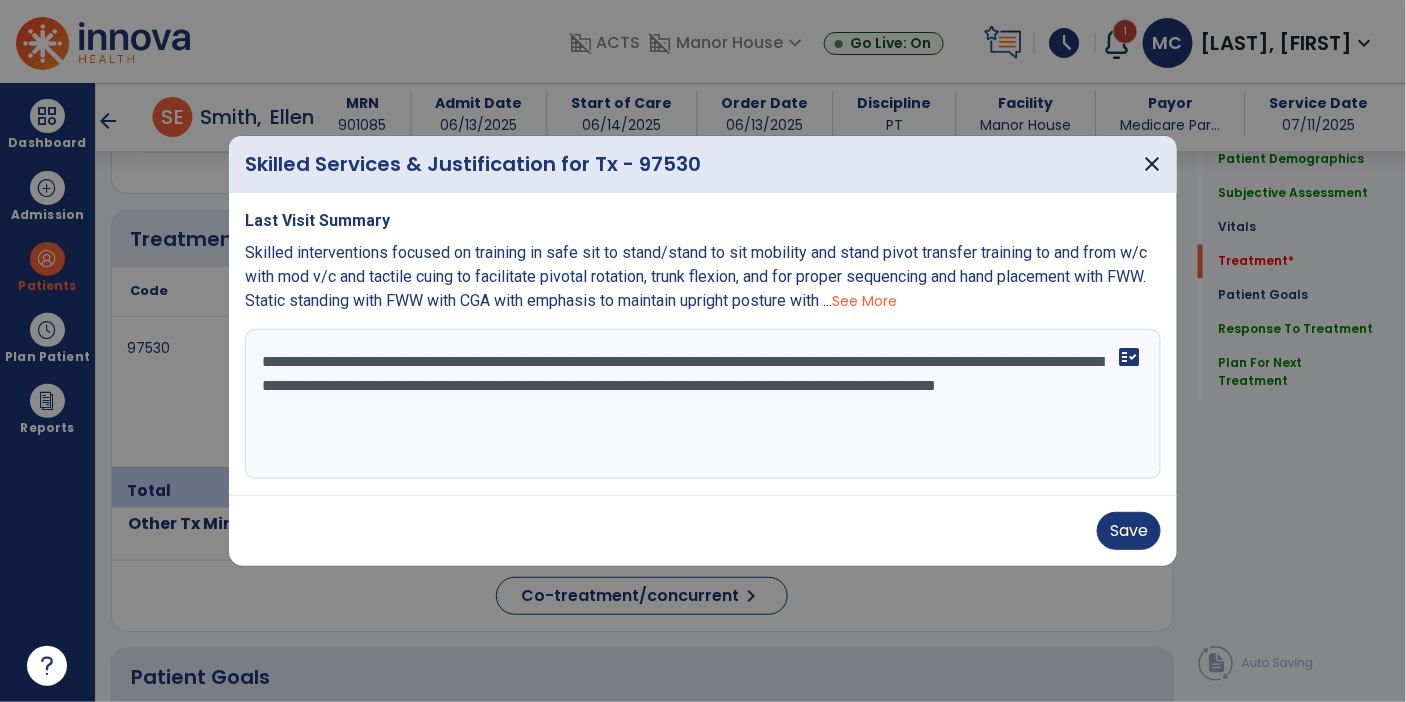 click on "**********" at bounding box center (703, 404) 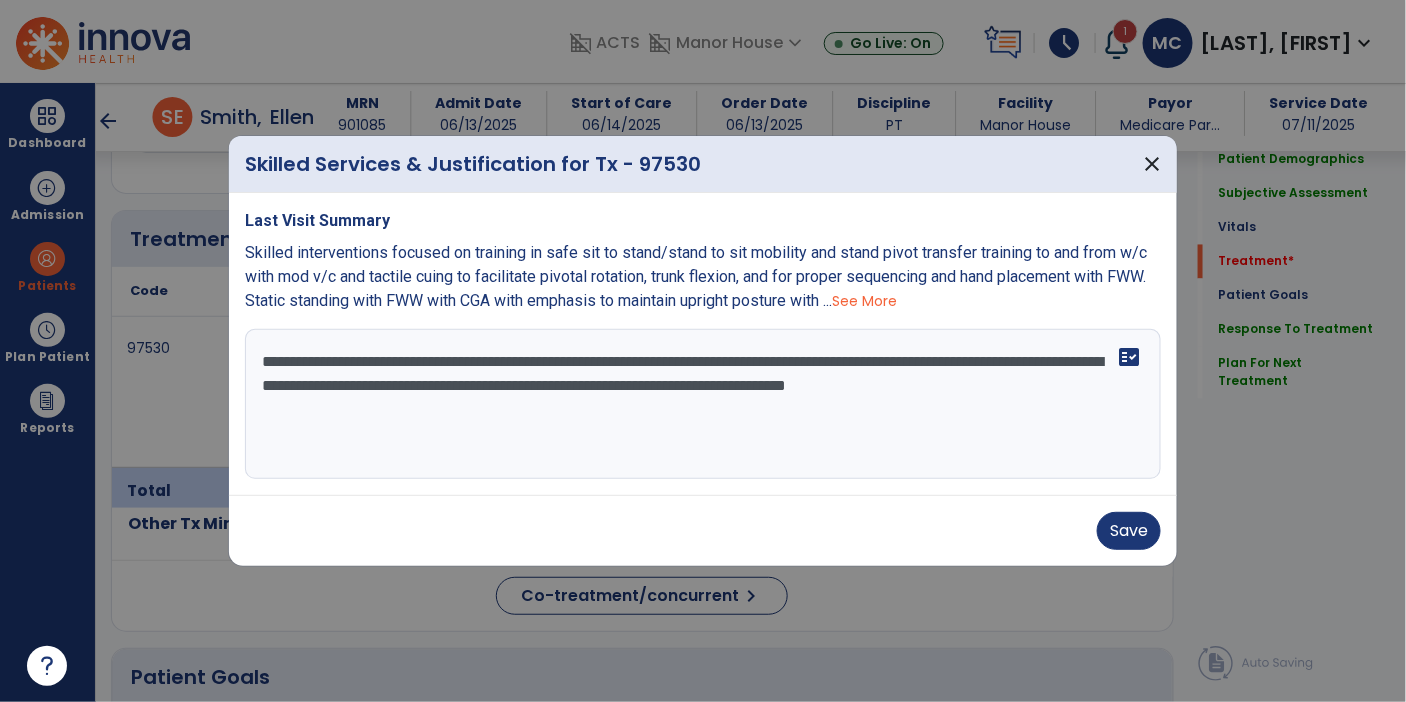 click on "**********" at bounding box center [703, 404] 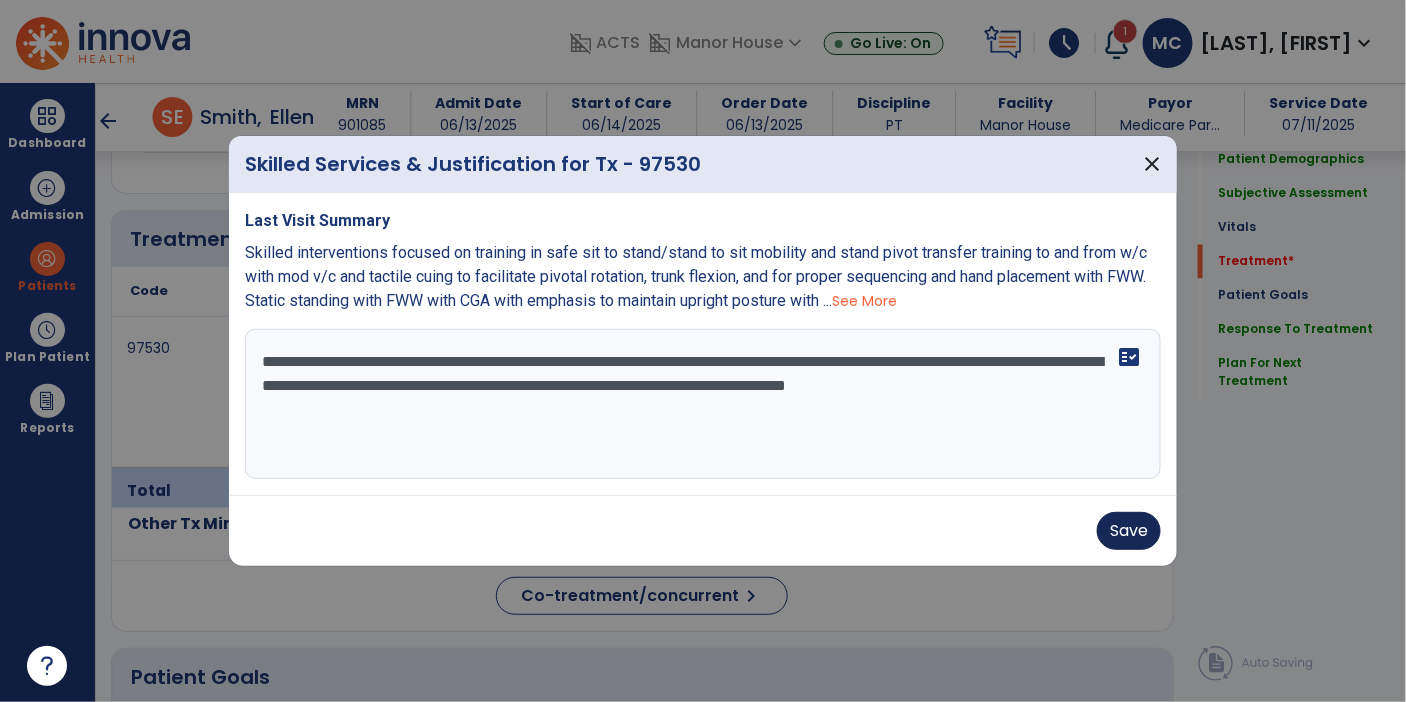 type on "**********" 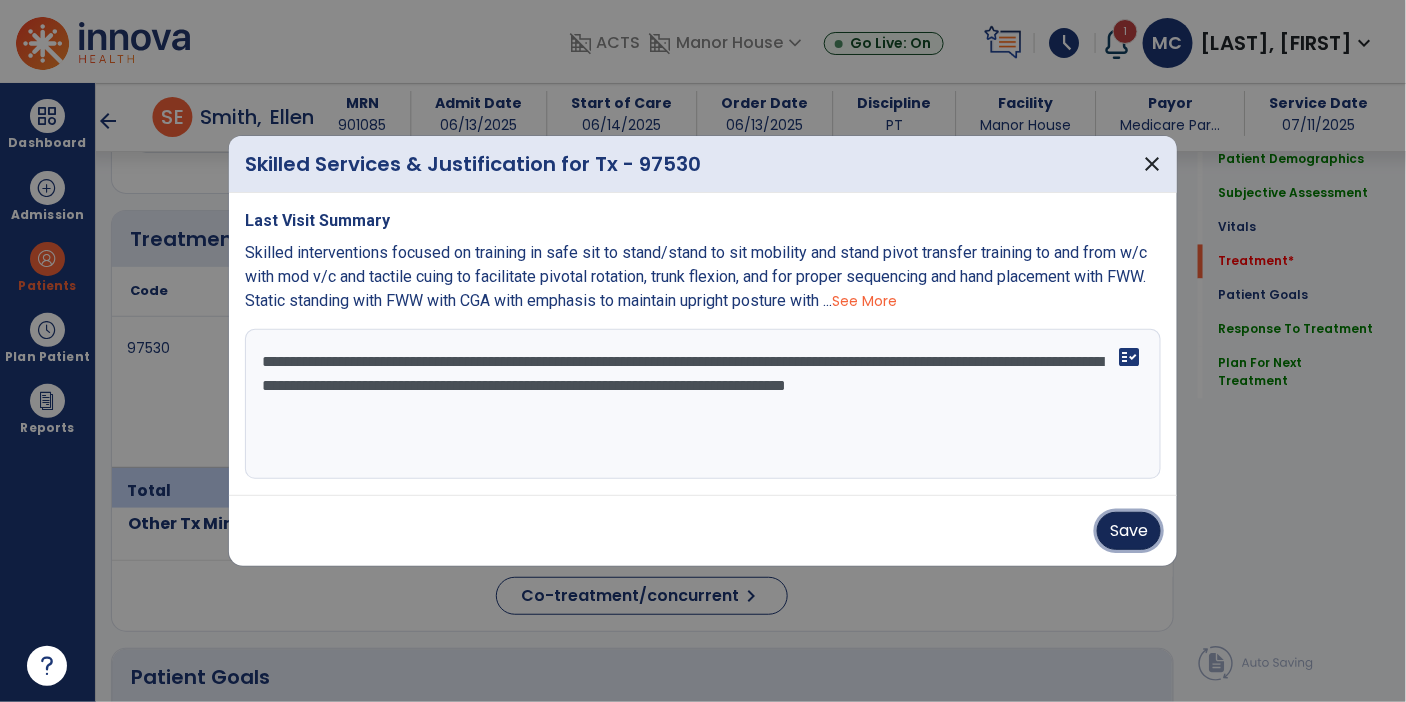 click on "Save" at bounding box center (1129, 531) 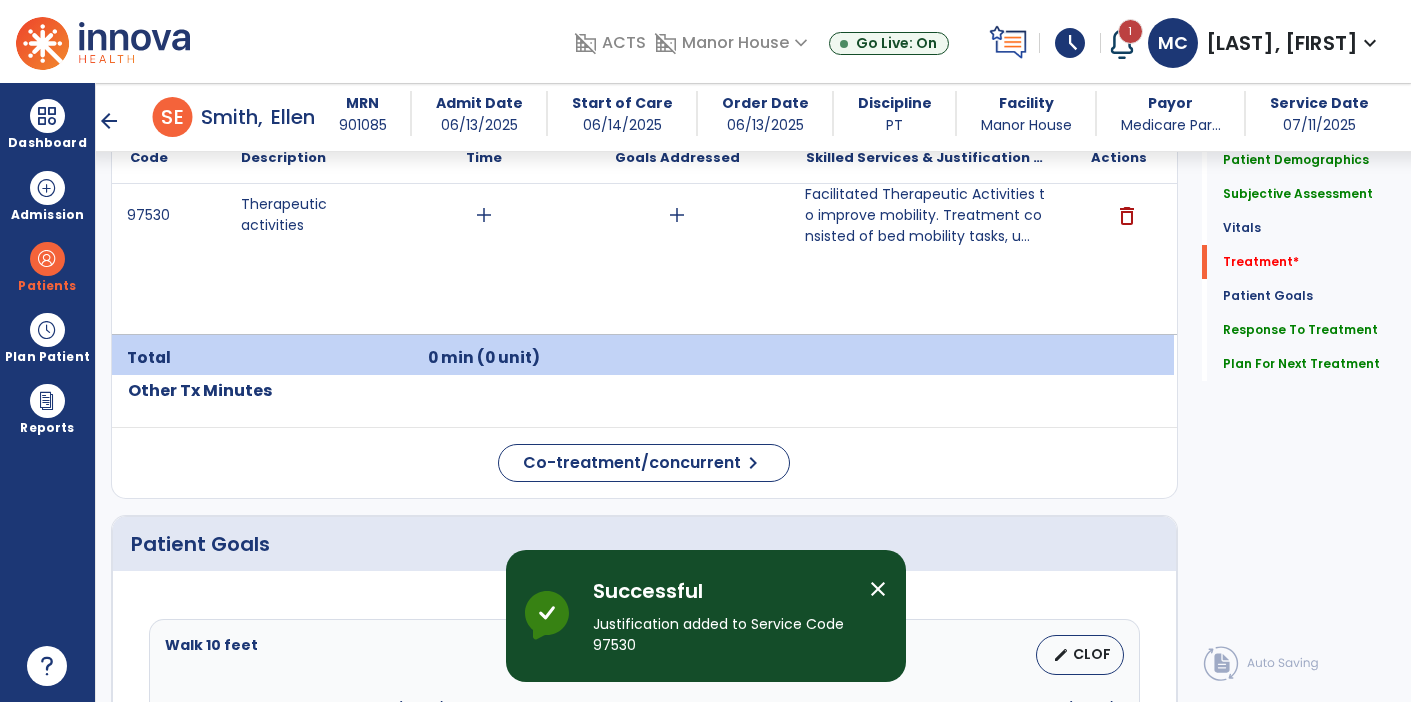 scroll, scrollTop: 1267, scrollLeft: 0, axis: vertical 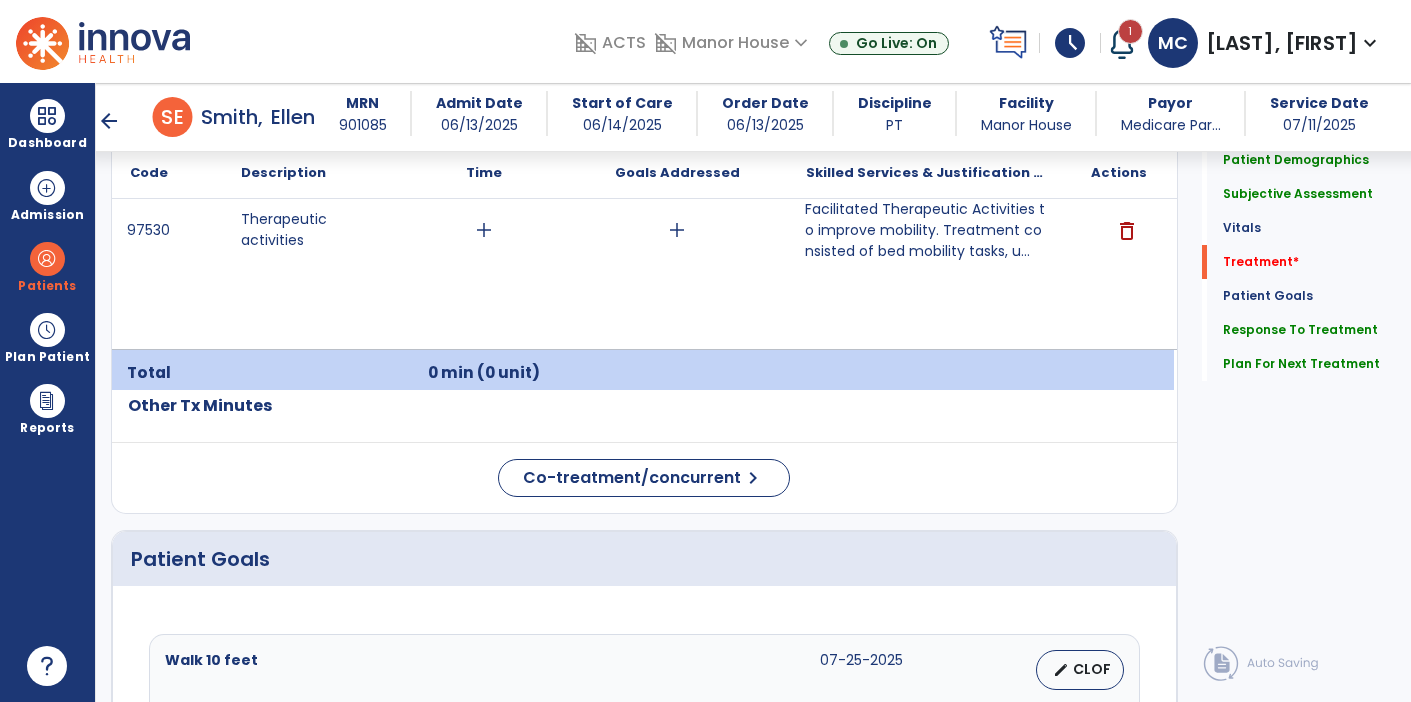 click on "add" at bounding box center [484, 230] 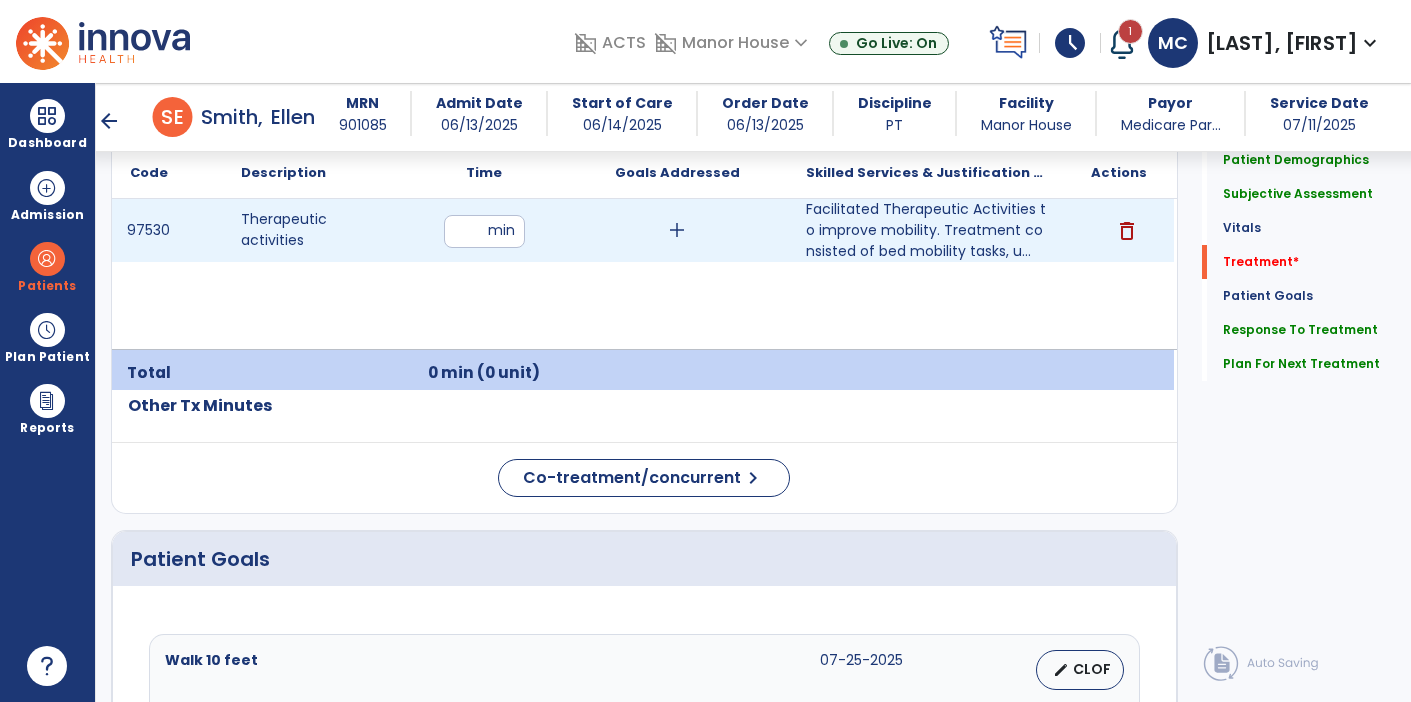 type on "**" 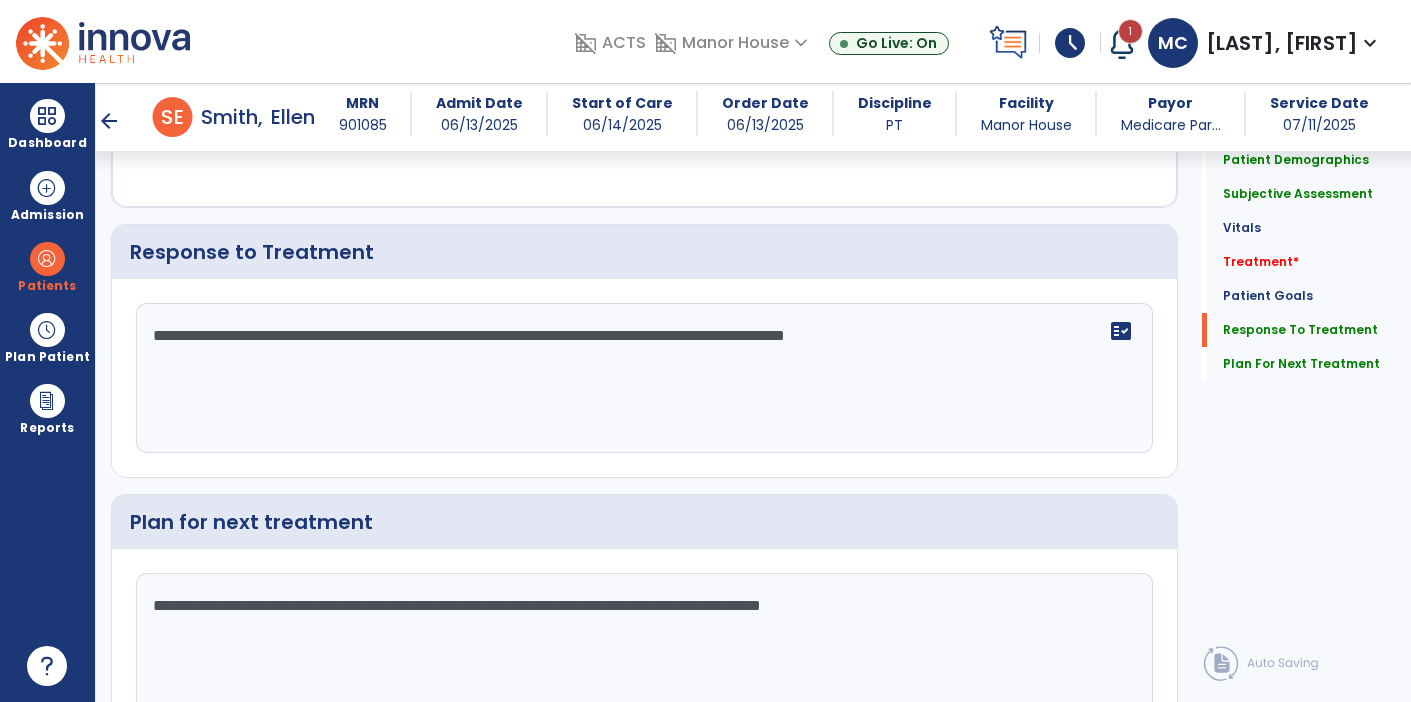 scroll, scrollTop: 2329, scrollLeft: 0, axis: vertical 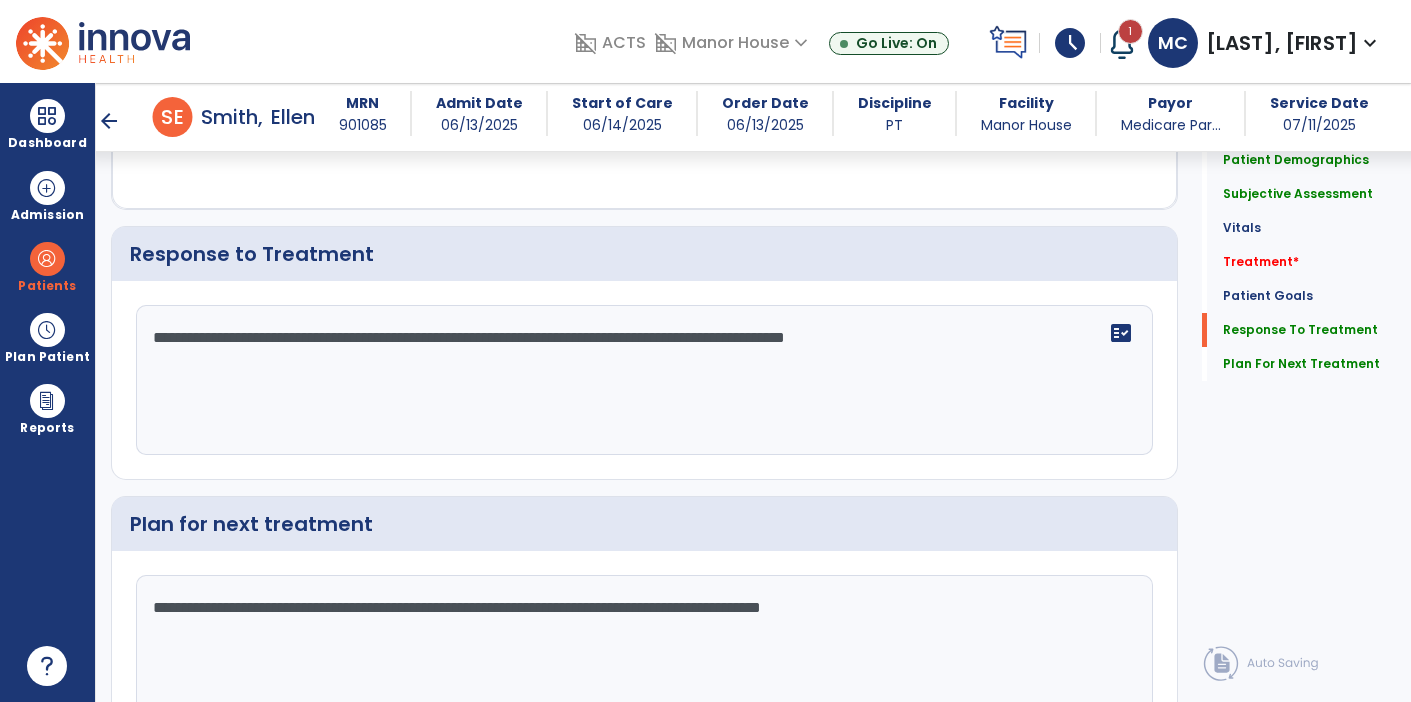 click on "**********" 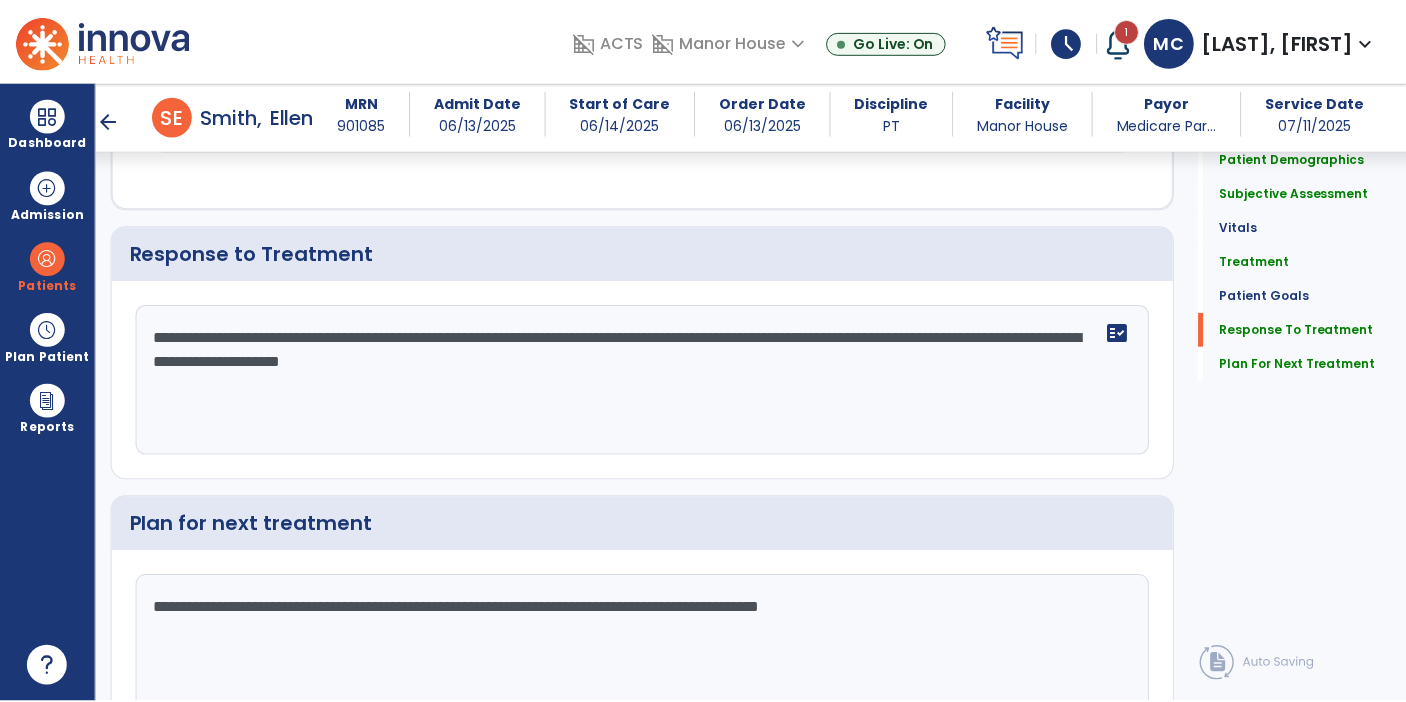 scroll, scrollTop: 2389, scrollLeft: 0, axis: vertical 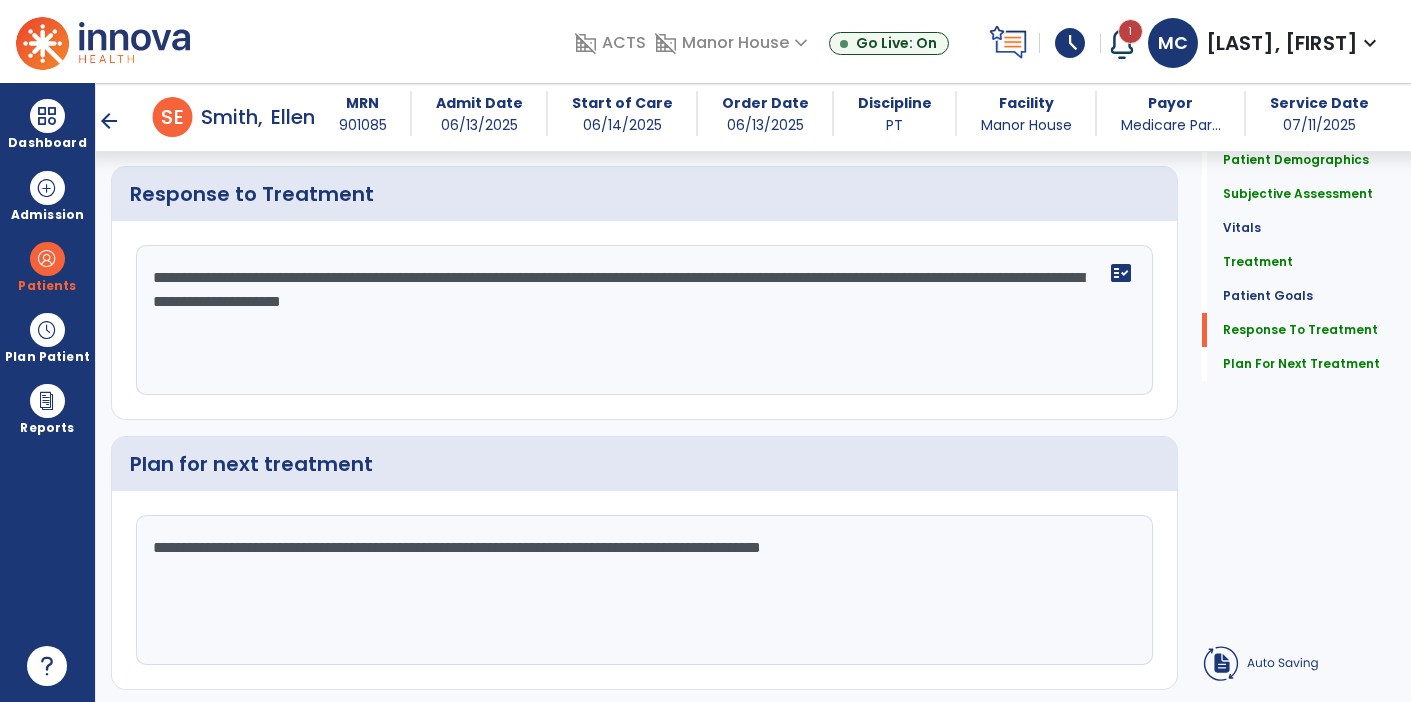 type on "**********" 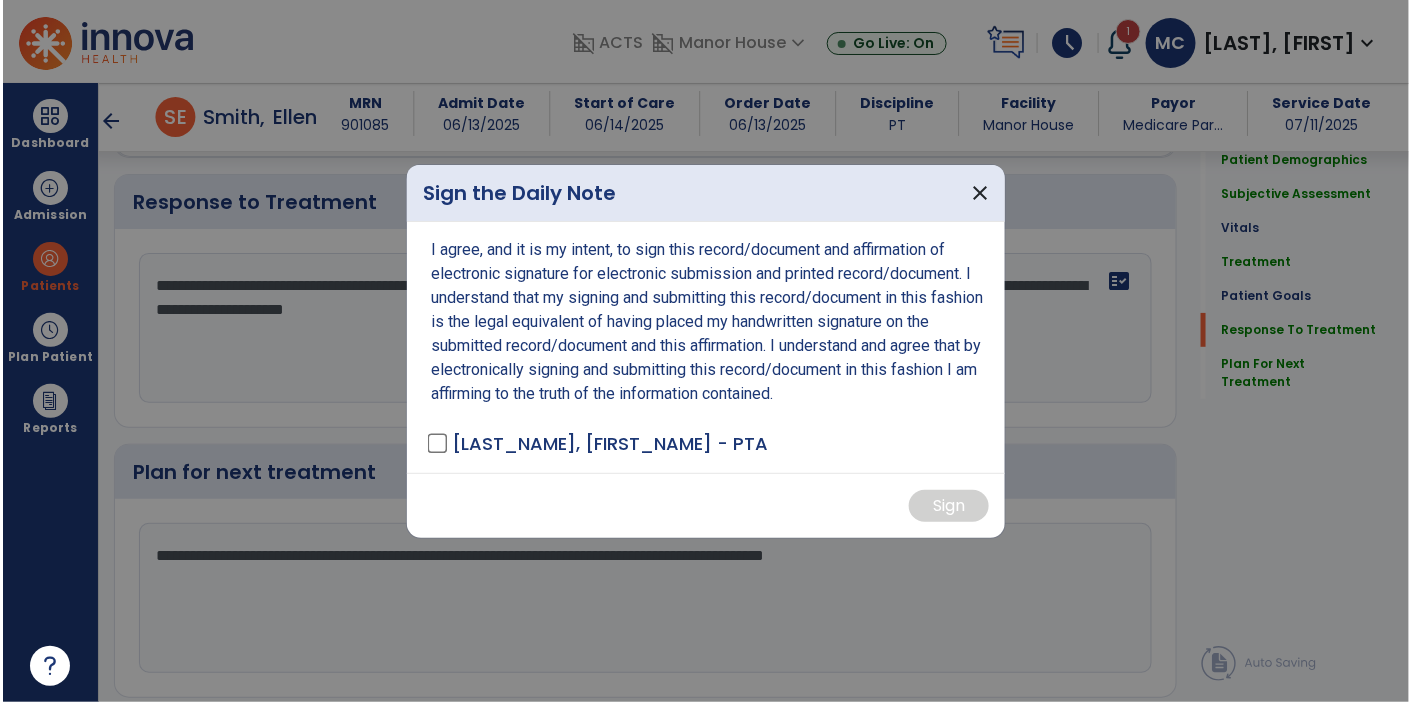 scroll, scrollTop: 2389, scrollLeft: 0, axis: vertical 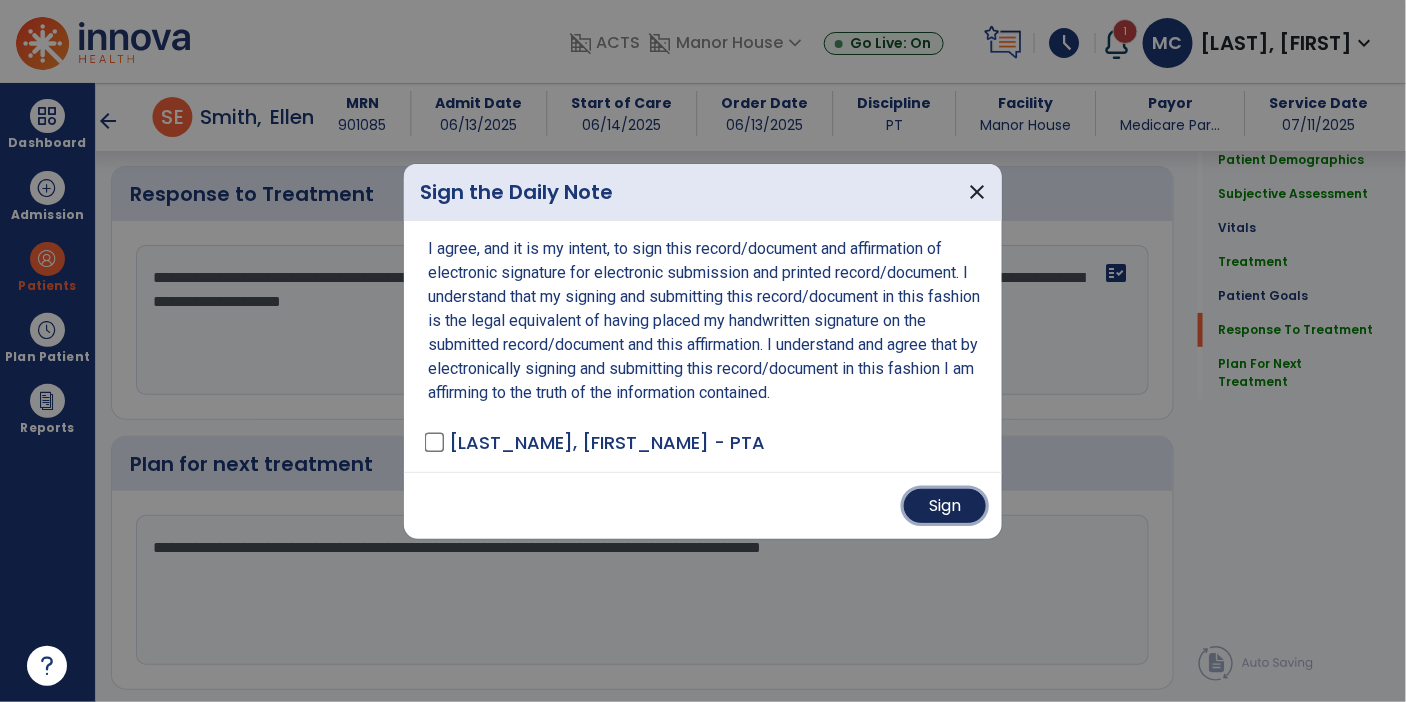 click on "Sign" at bounding box center [945, 506] 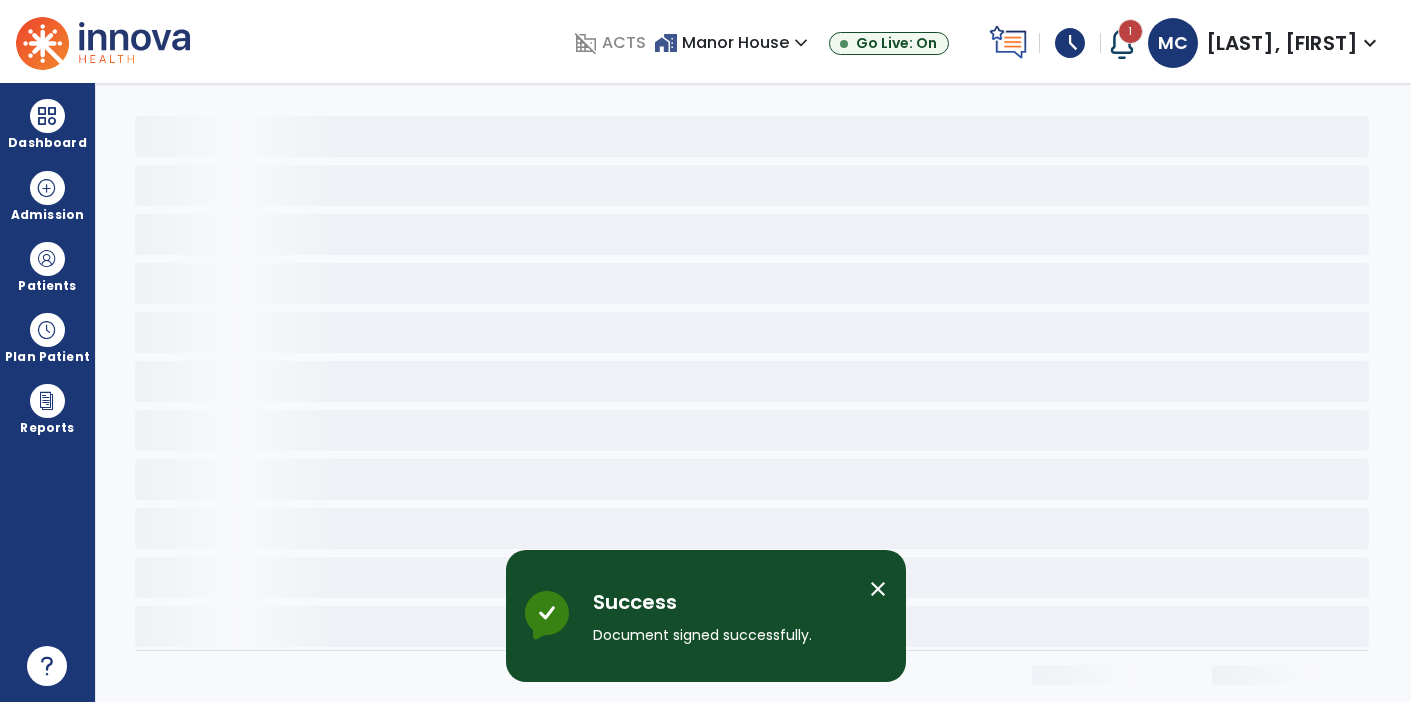 scroll, scrollTop: 0, scrollLeft: 0, axis: both 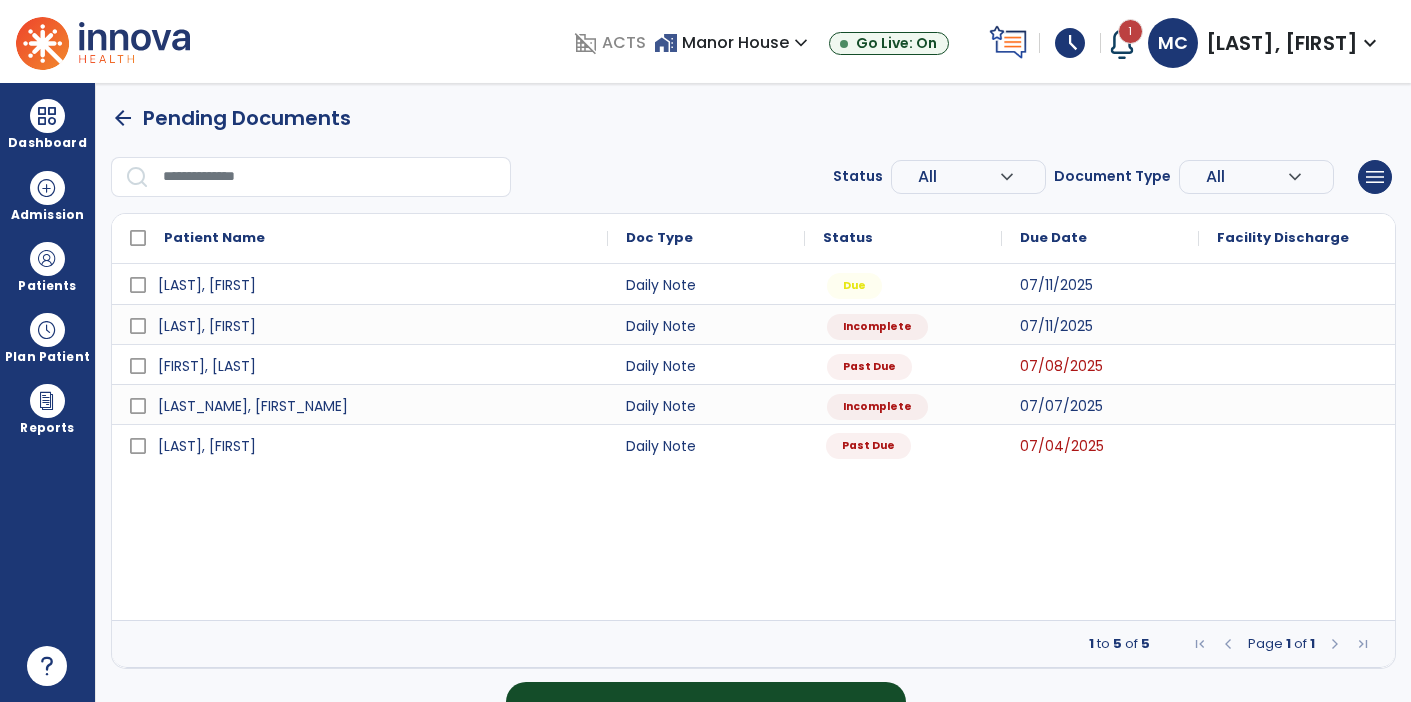 click on "Past Due" at bounding box center (903, 444) 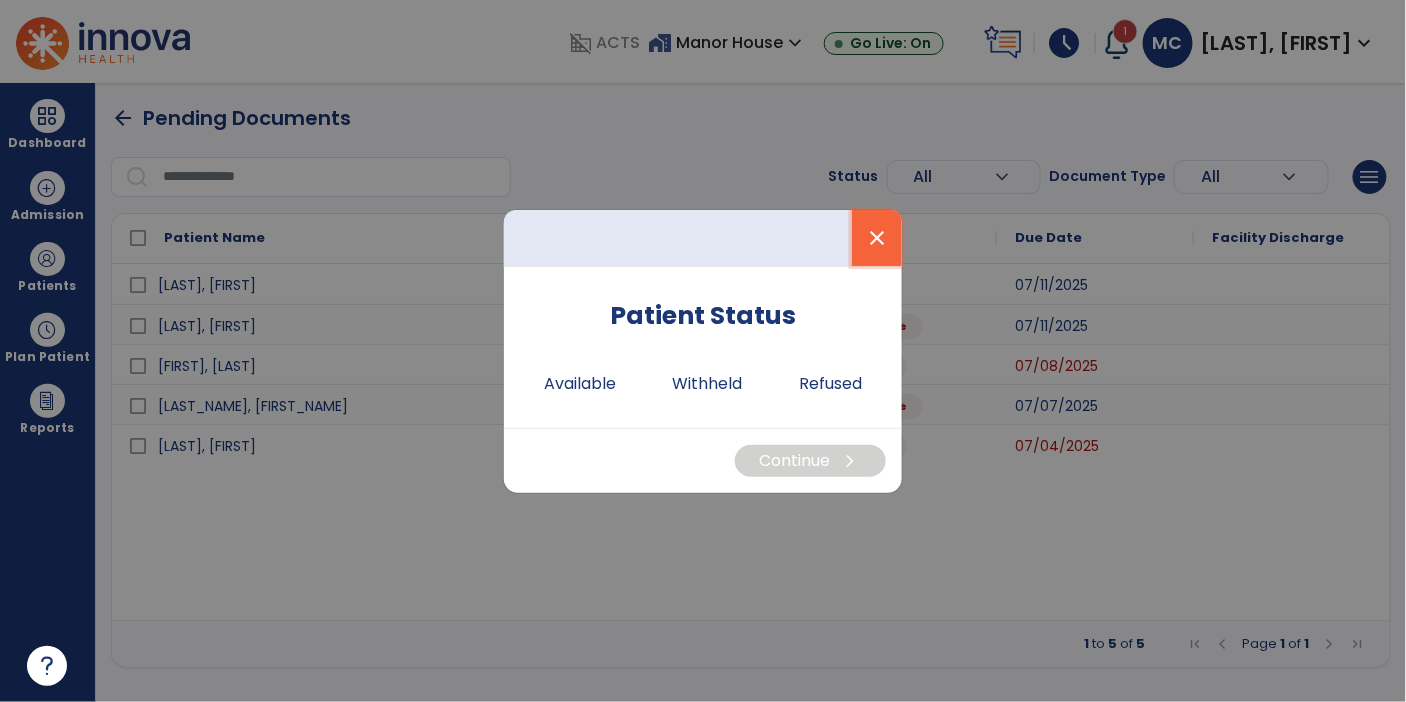 click on "close" at bounding box center (877, 238) 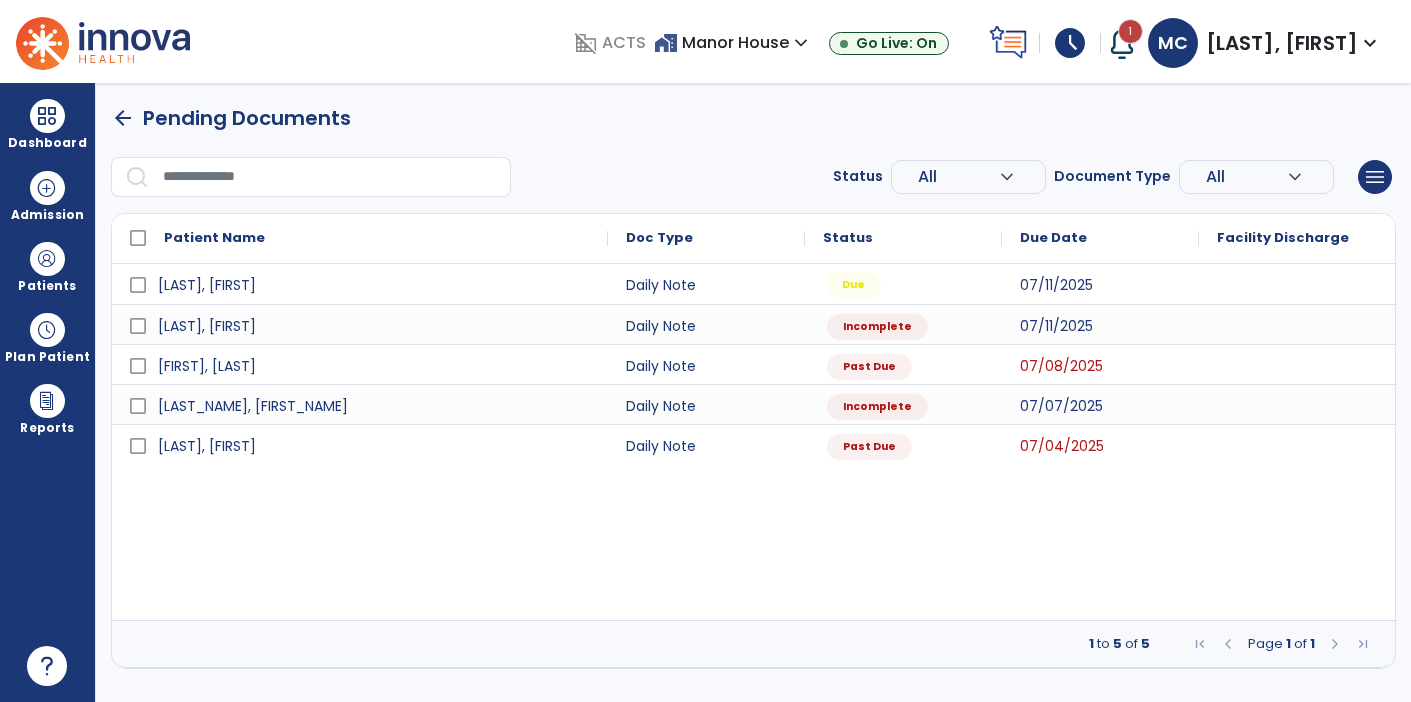 click on "Due" at bounding box center [853, 285] 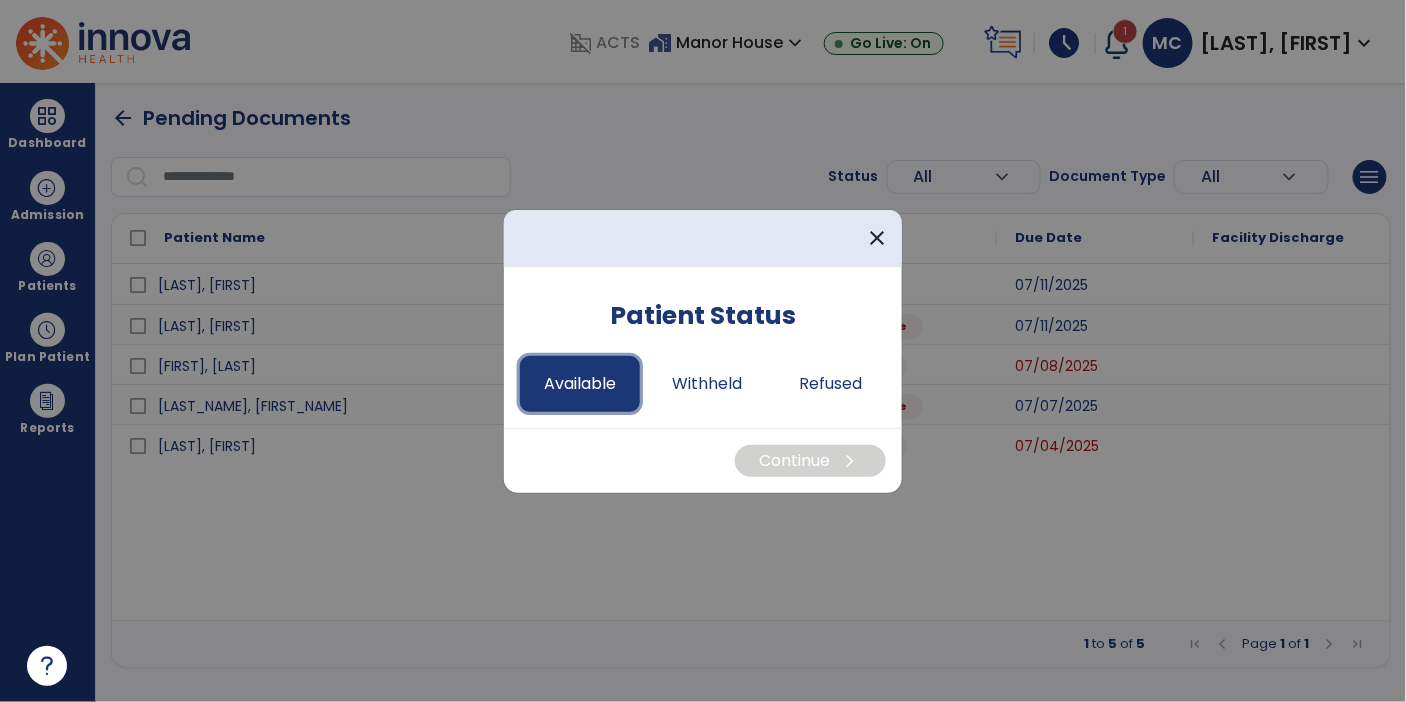 click on "Available" at bounding box center [580, 384] 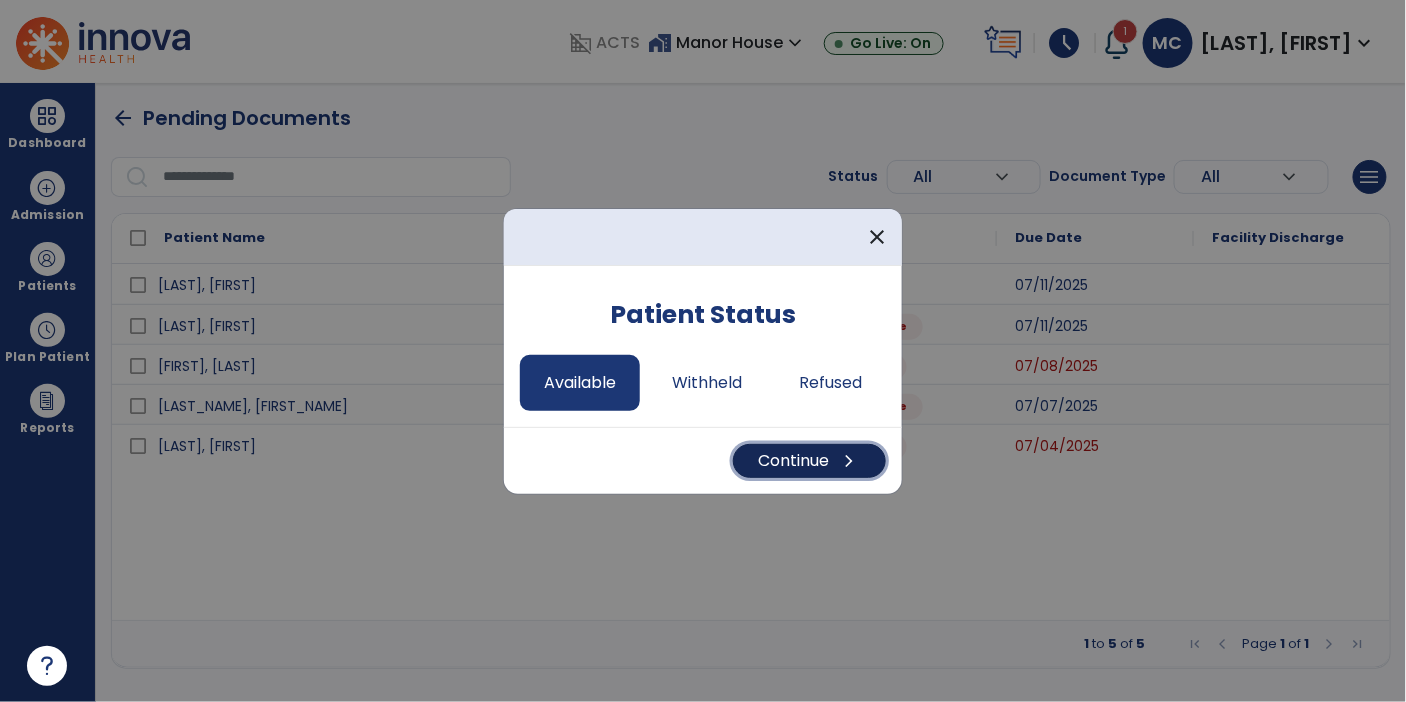 click on "Continue   chevron_right" at bounding box center [809, 461] 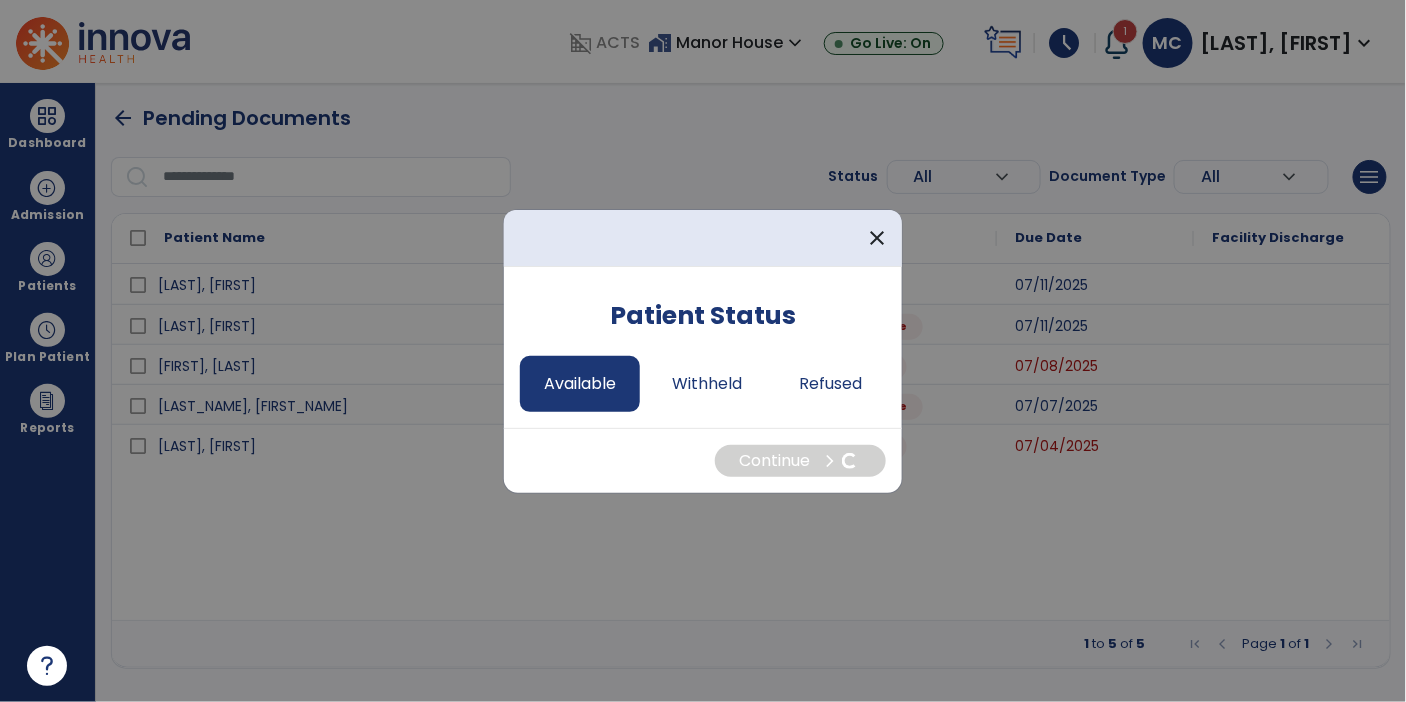 select on "*" 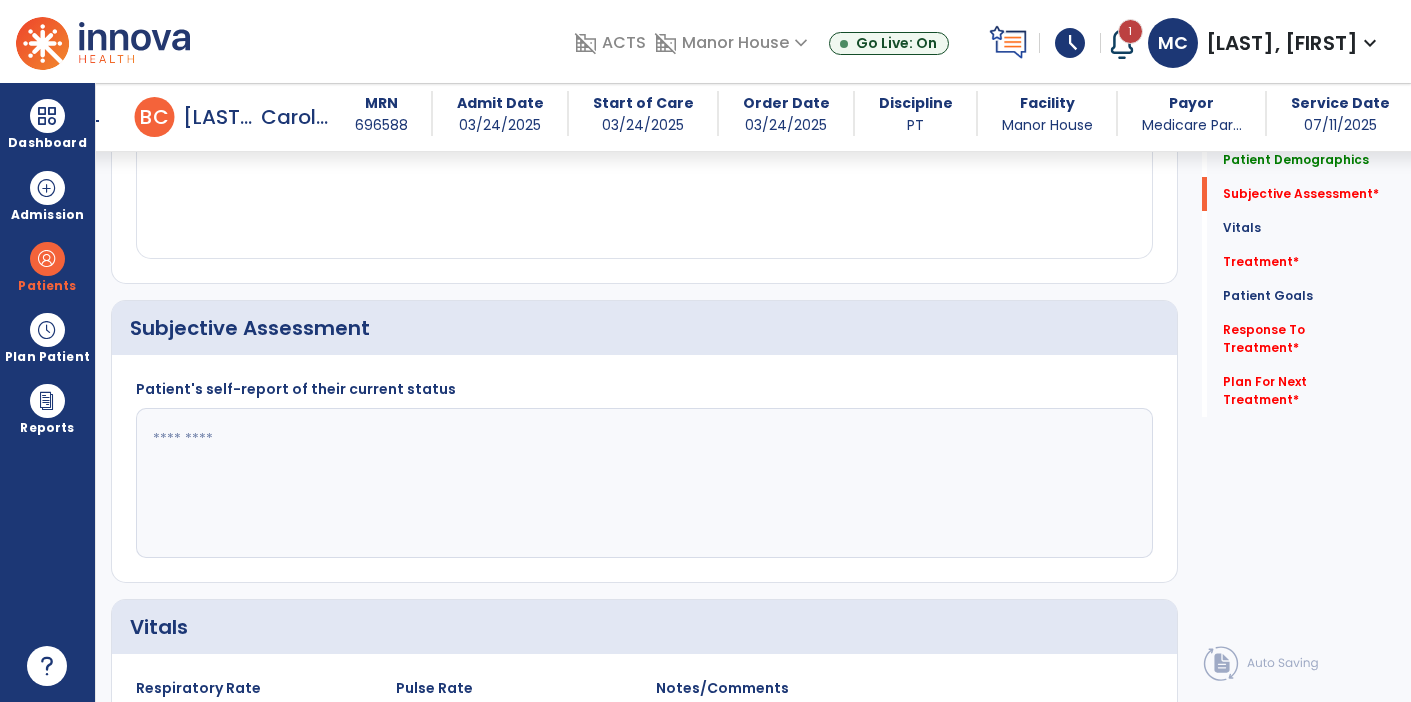 scroll, scrollTop: 340, scrollLeft: 0, axis: vertical 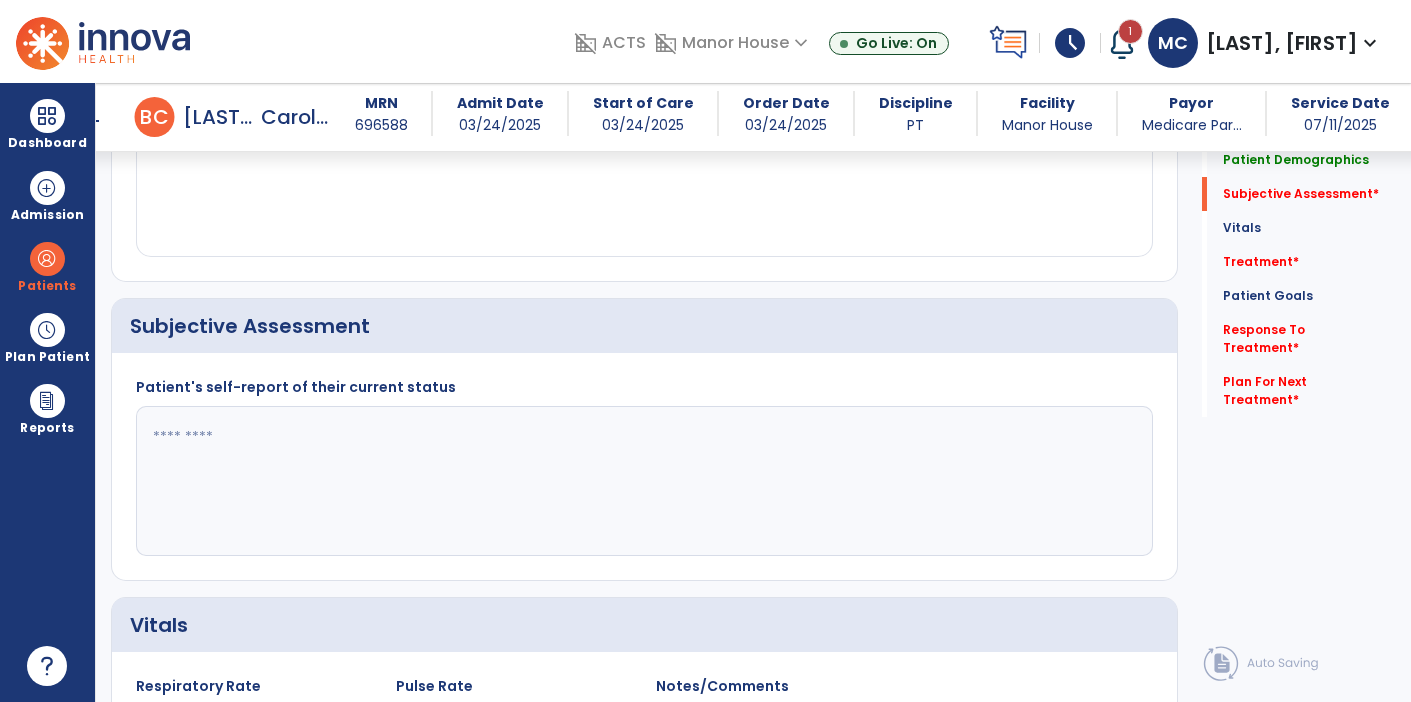 click 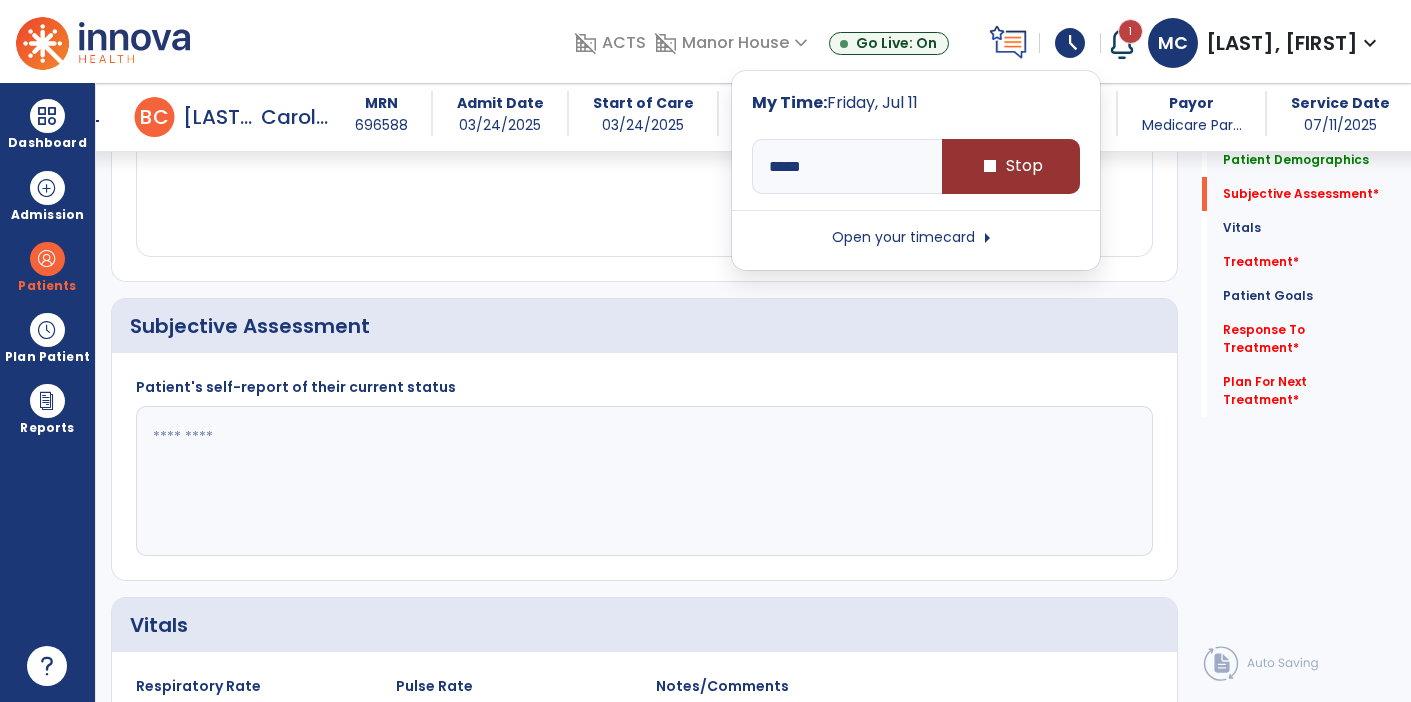 click on "stop  Stop" at bounding box center (1011, 166) 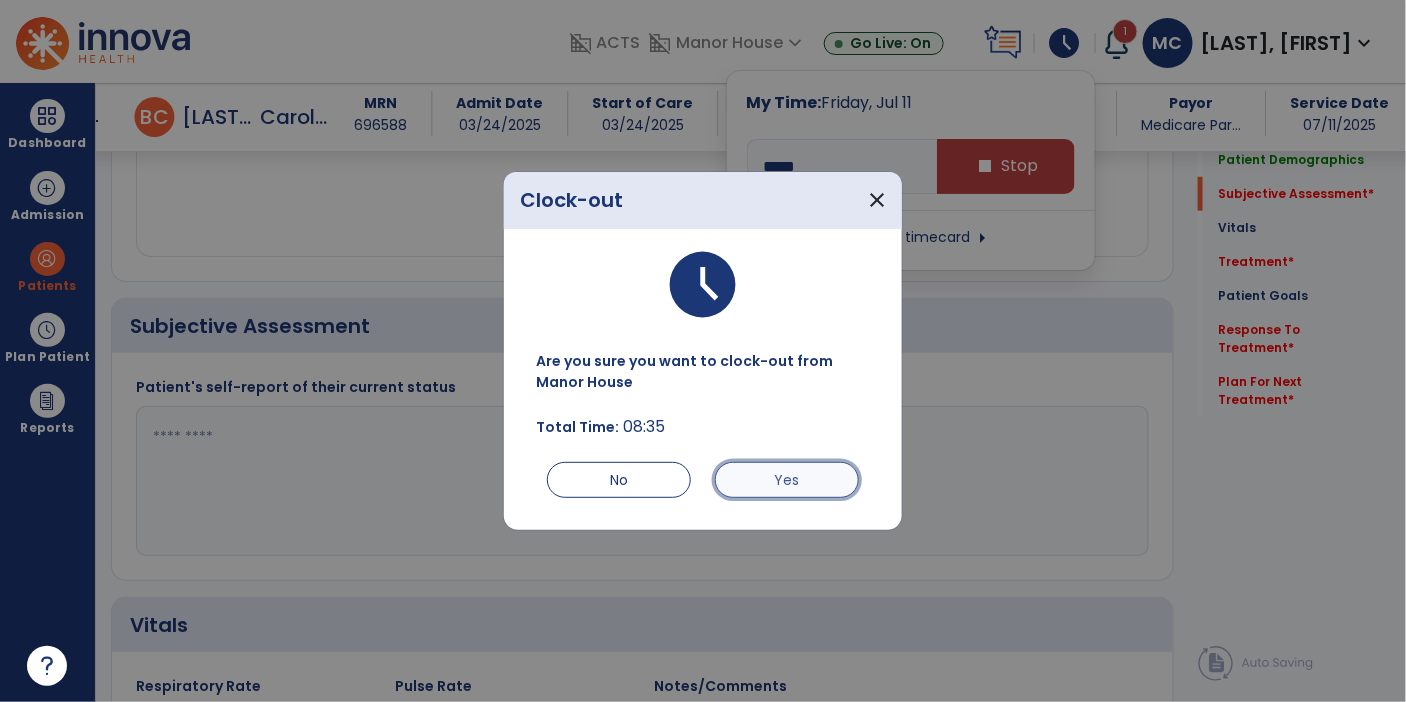 click on "Yes" at bounding box center (787, 480) 